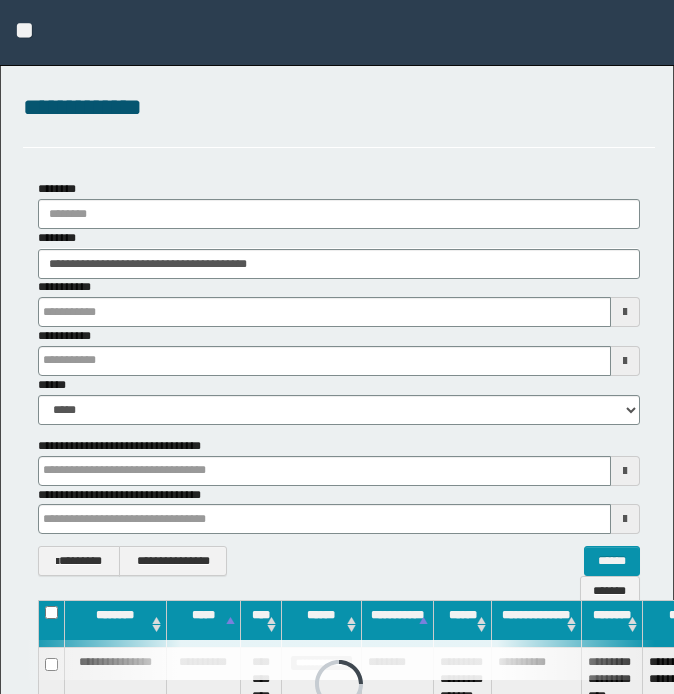 scroll, scrollTop: 0, scrollLeft: 0, axis: both 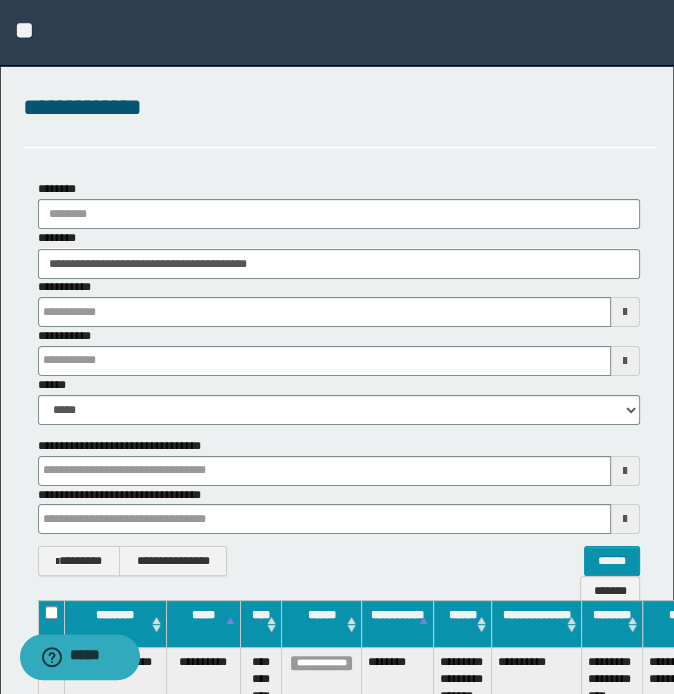 click on "**********" at bounding box center [339, 108] 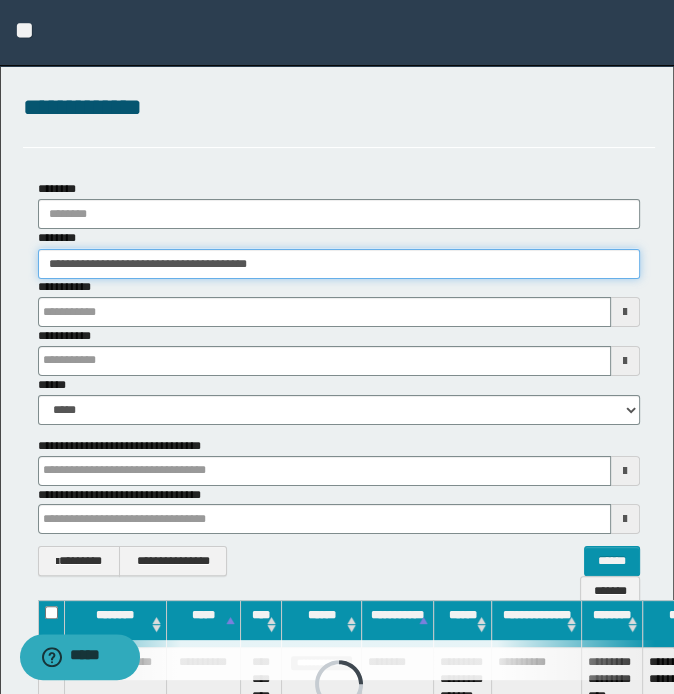 drag, startPoint x: 332, startPoint y: 272, endPoint x: -5, endPoint y: 274, distance: 337.00592 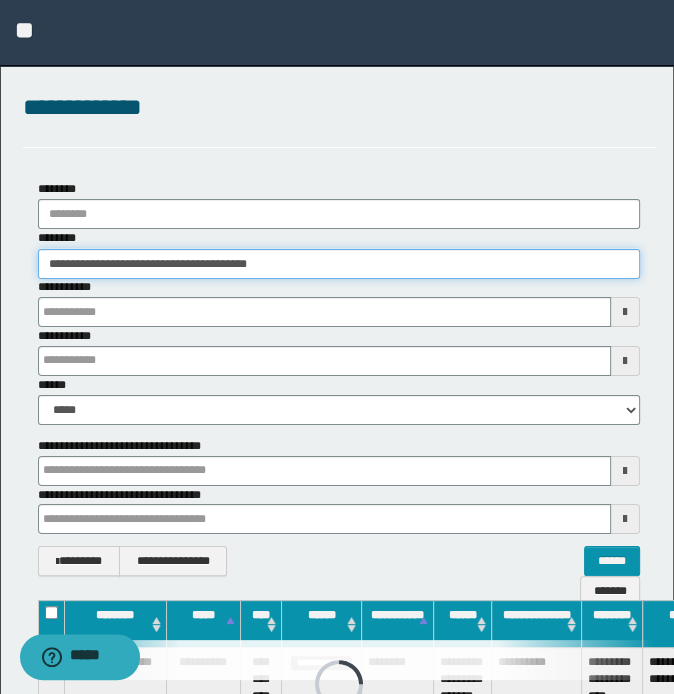 click on "**********" at bounding box center [337, 347] 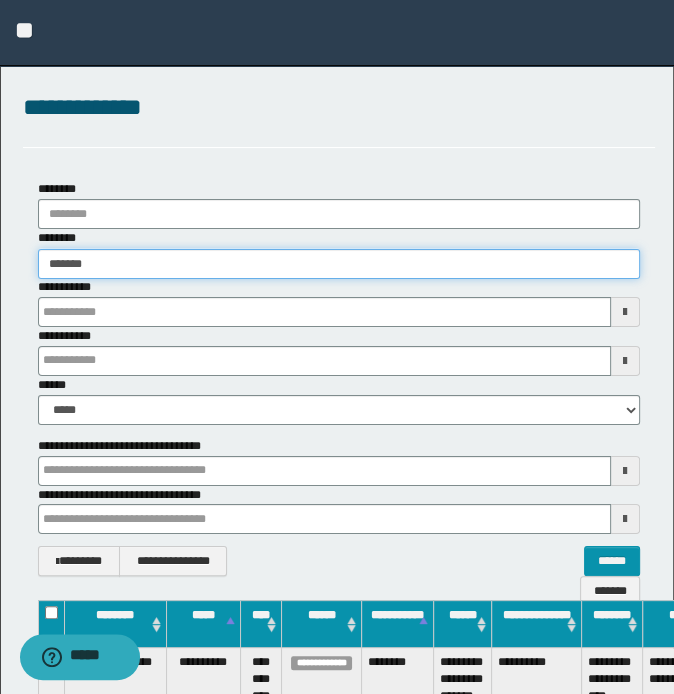 type on "********" 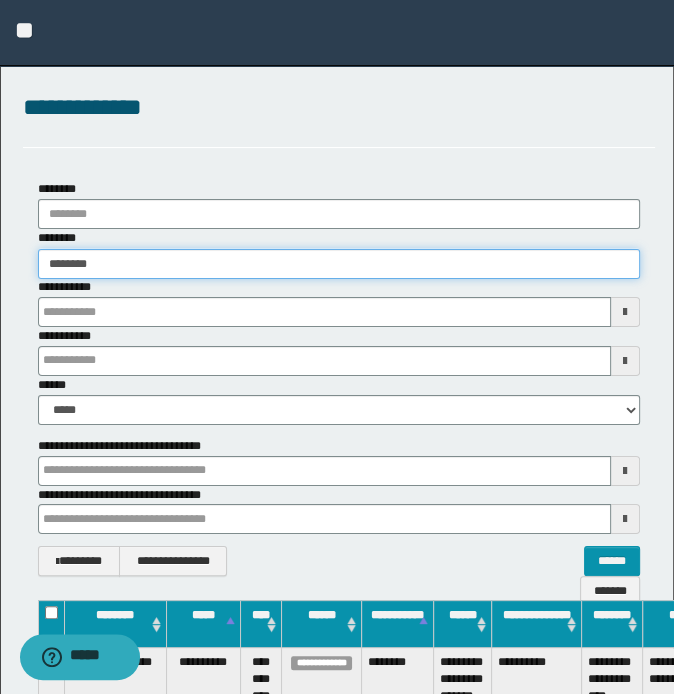 type on "********" 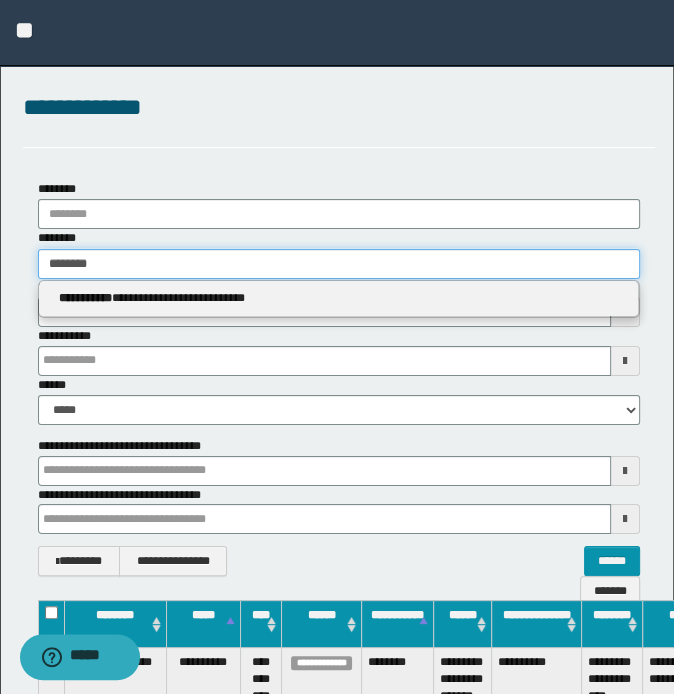 type 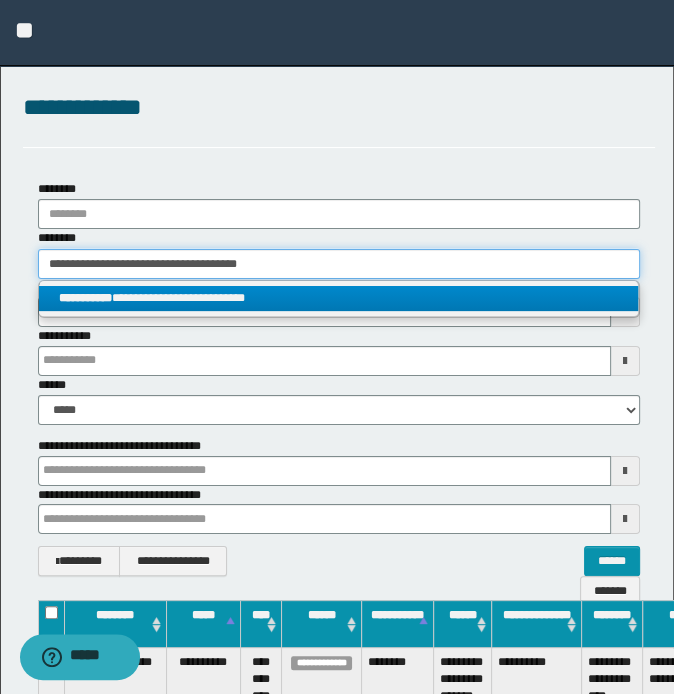 type on "**********" 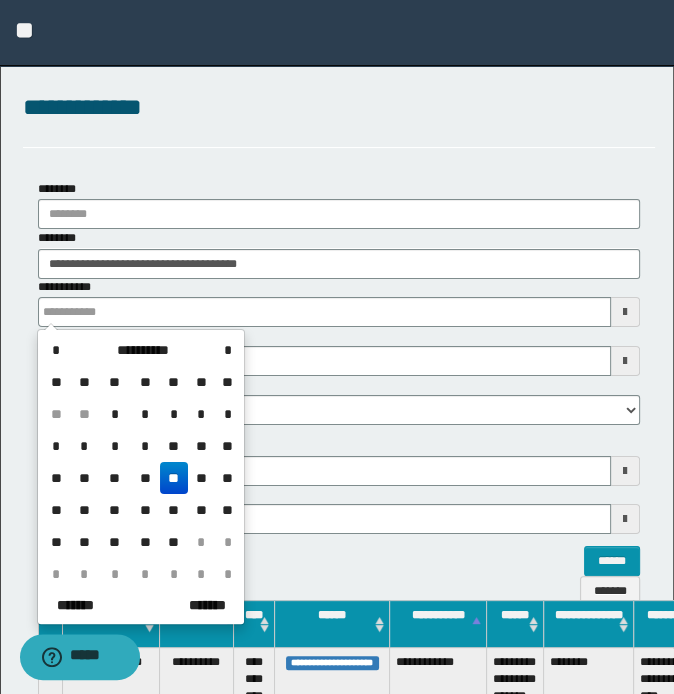 click on "**********" at bounding box center (339, 108) 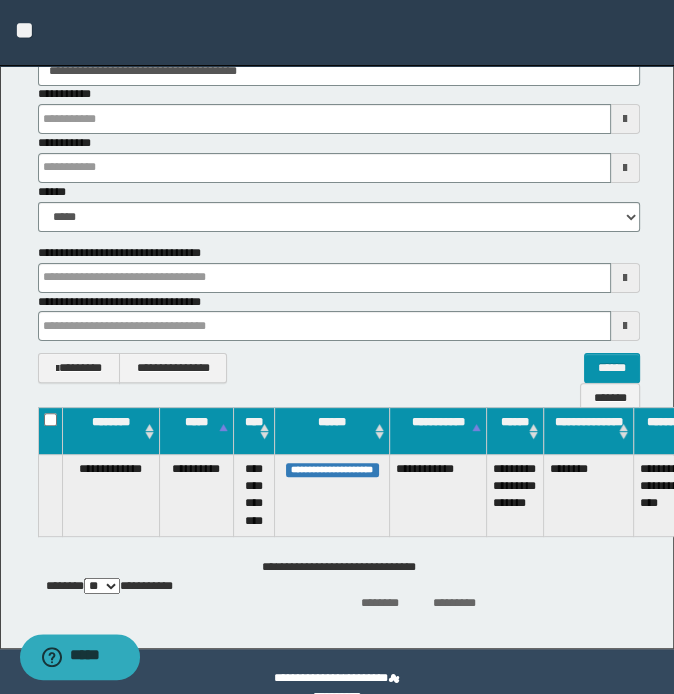scroll, scrollTop: 200, scrollLeft: 0, axis: vertical 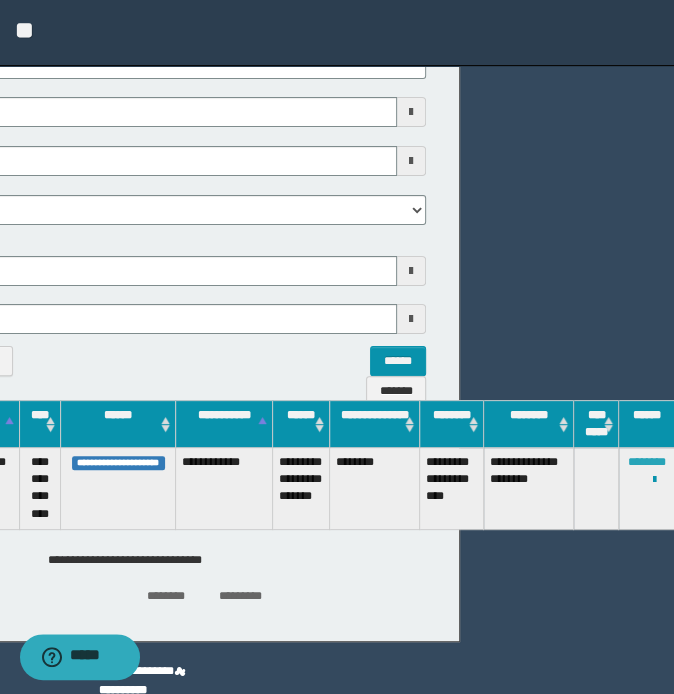 click on "********" at bounding box center [647, 462] 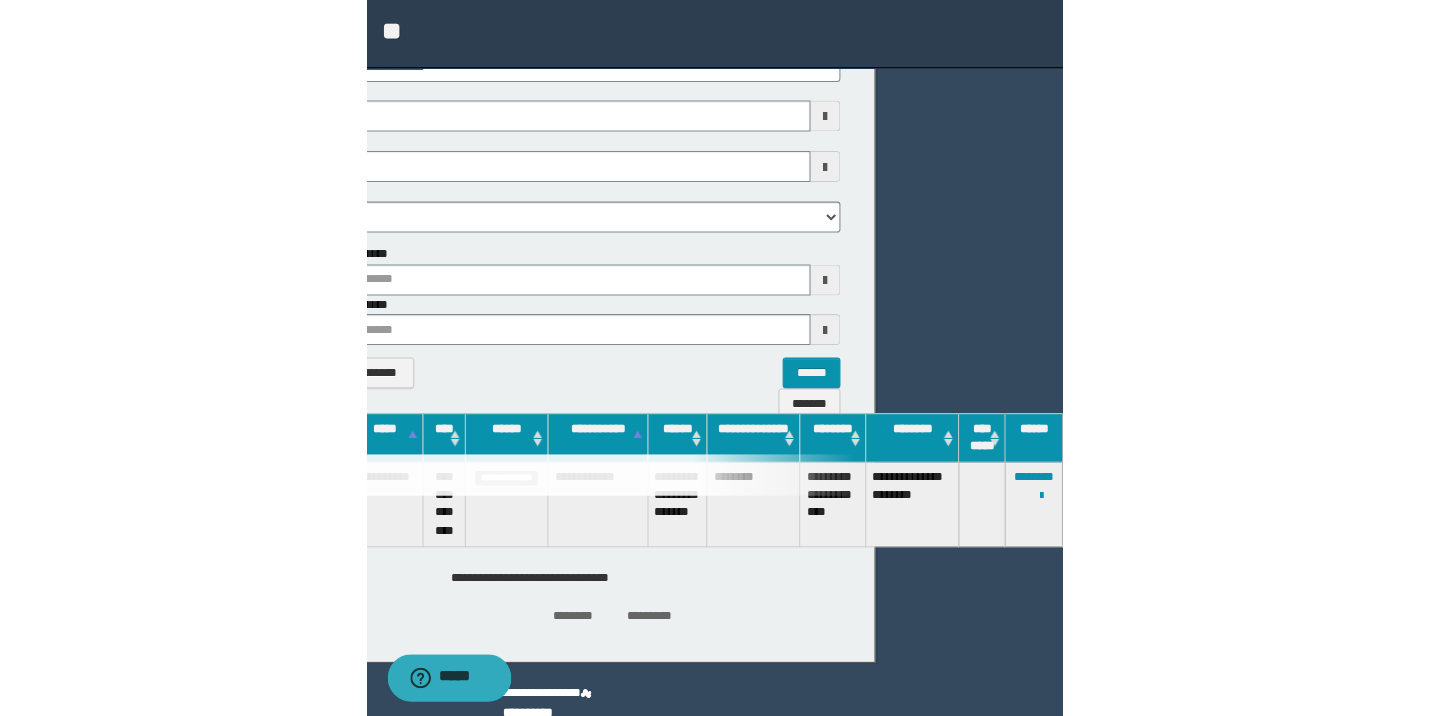 scroll, scrollTop: 0, scrollLeft: 0, axis: both 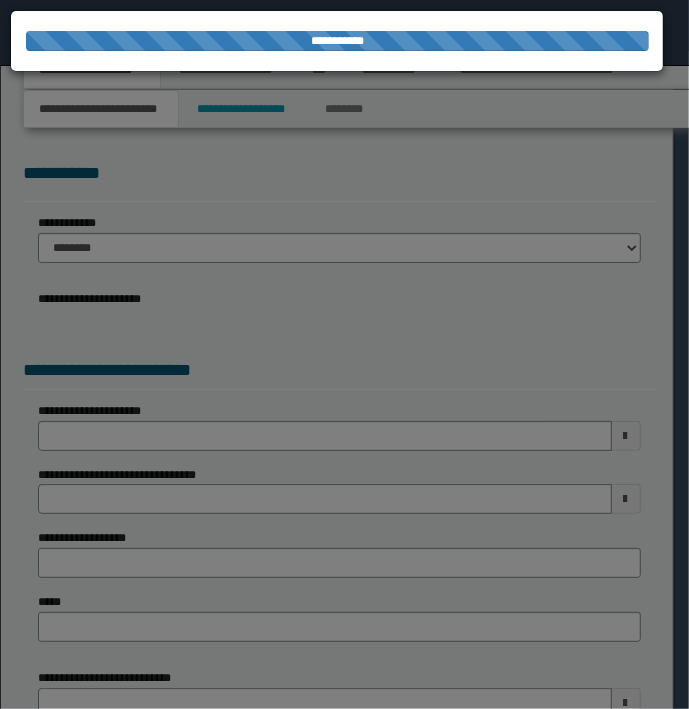 select on "*" 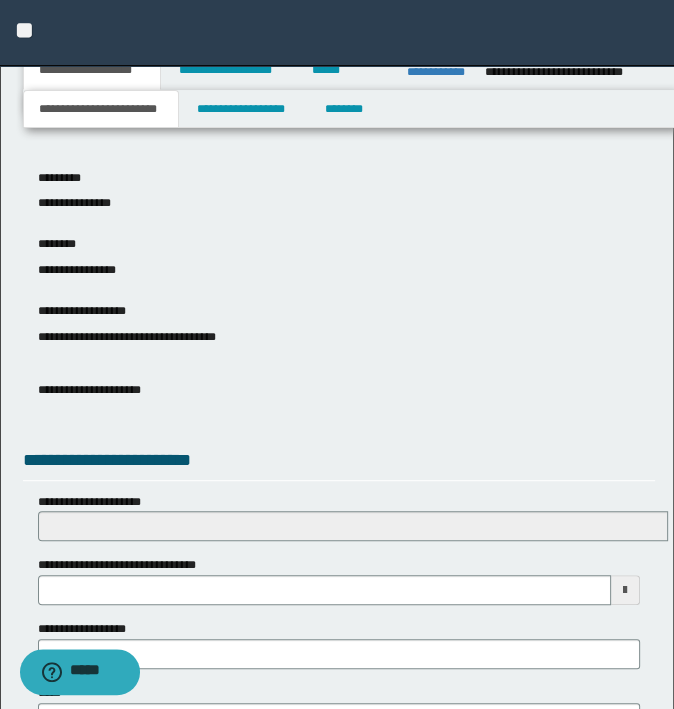 scroll, scrollTop: 700, scrollLeft: 0, axis: vertical 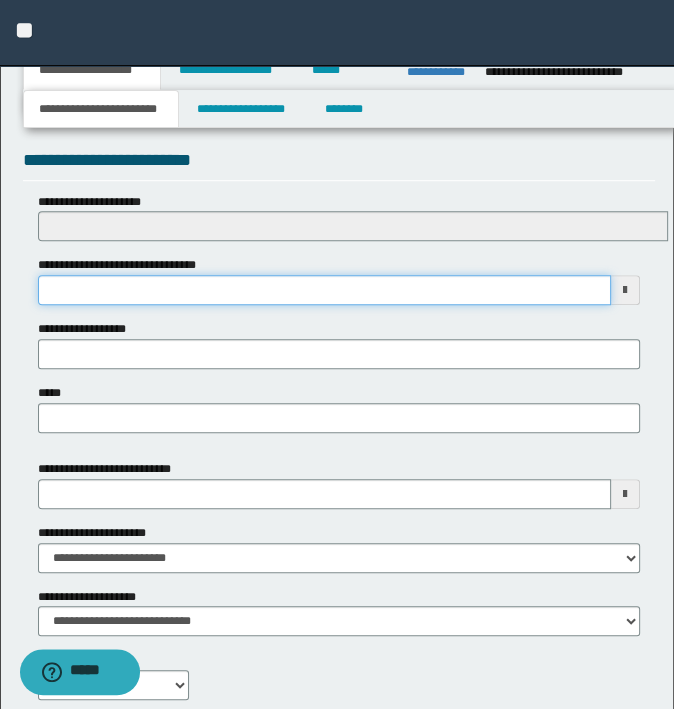 click on "**********" at bounding box center [325, 290] 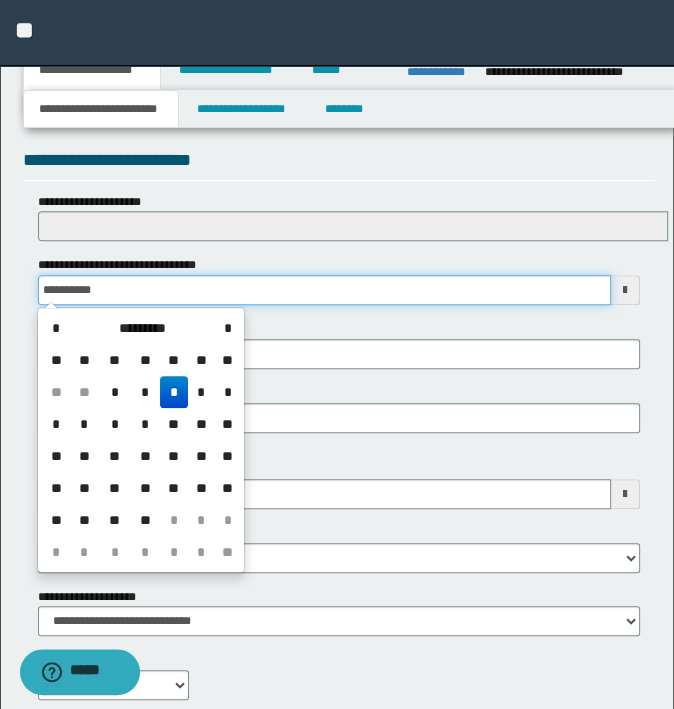 type on "**********" 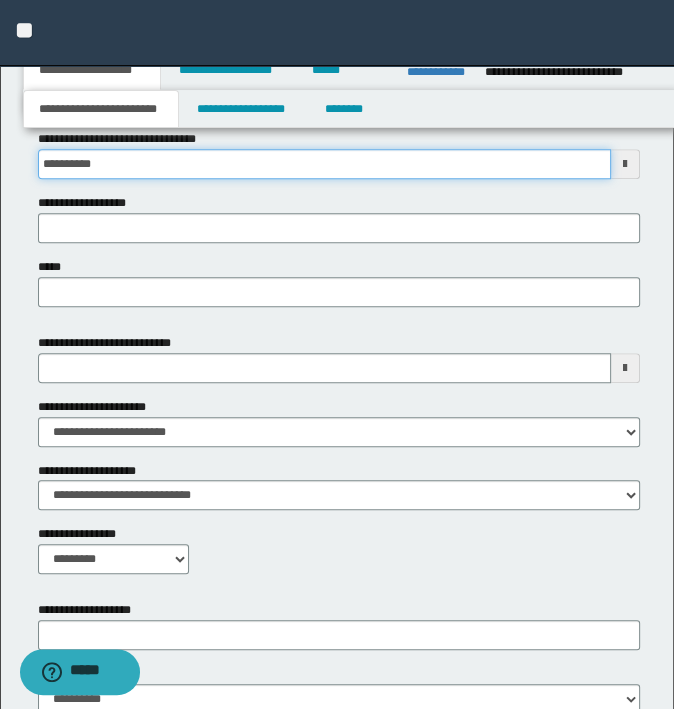 scroll, scrollTop: 953, scrollLeft: 0, axis: vertical 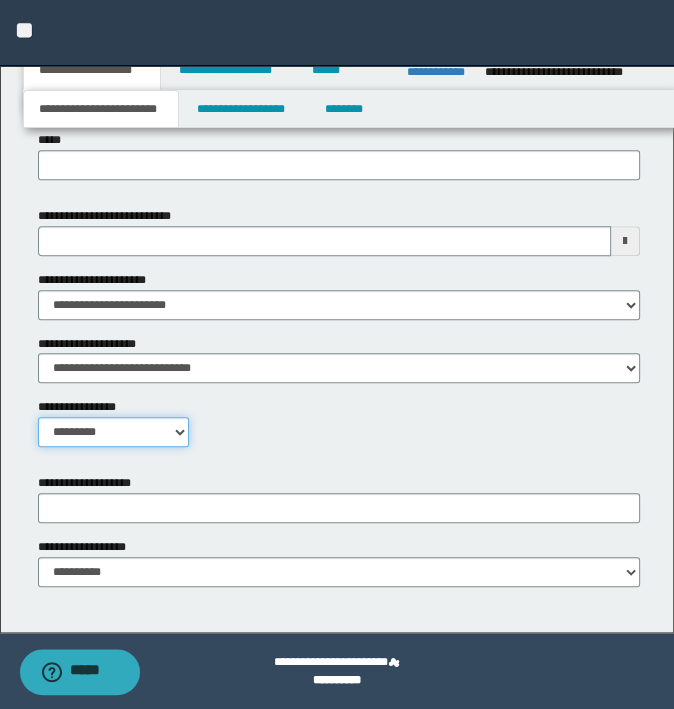 click on "**********" at bounding box center [114, 432] 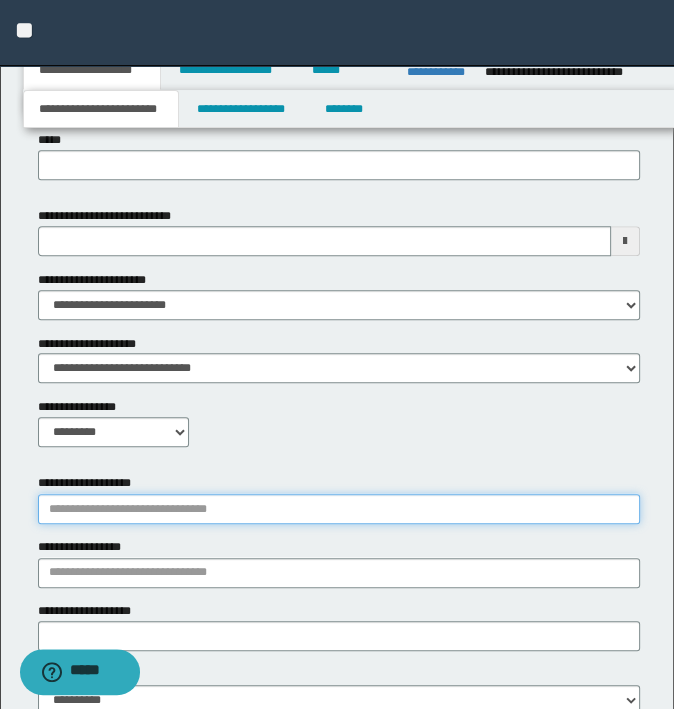 click on "**********" at bounding box center (339, 509) 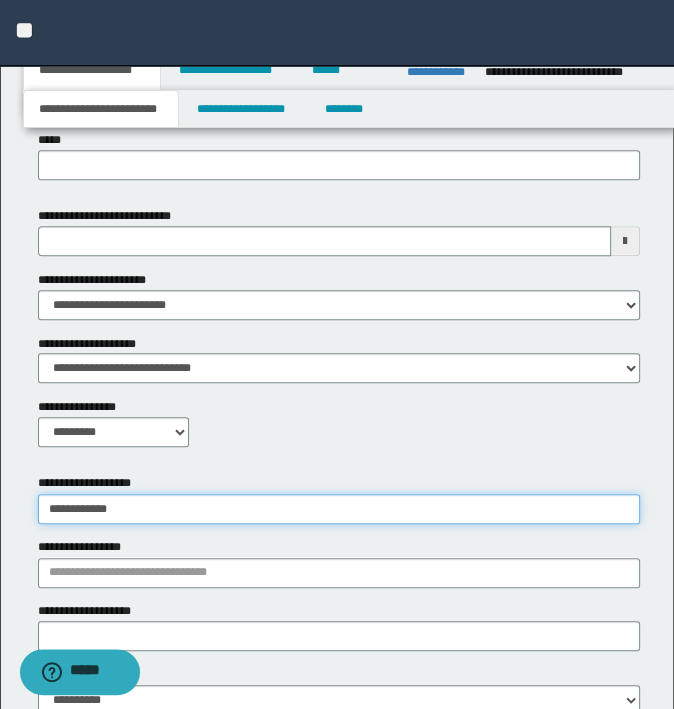 type on "**********" 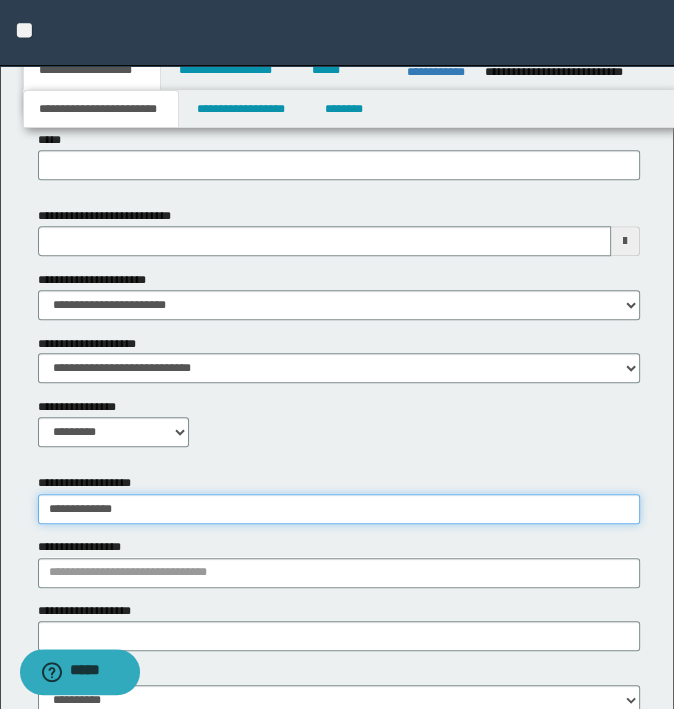 type on "**********" 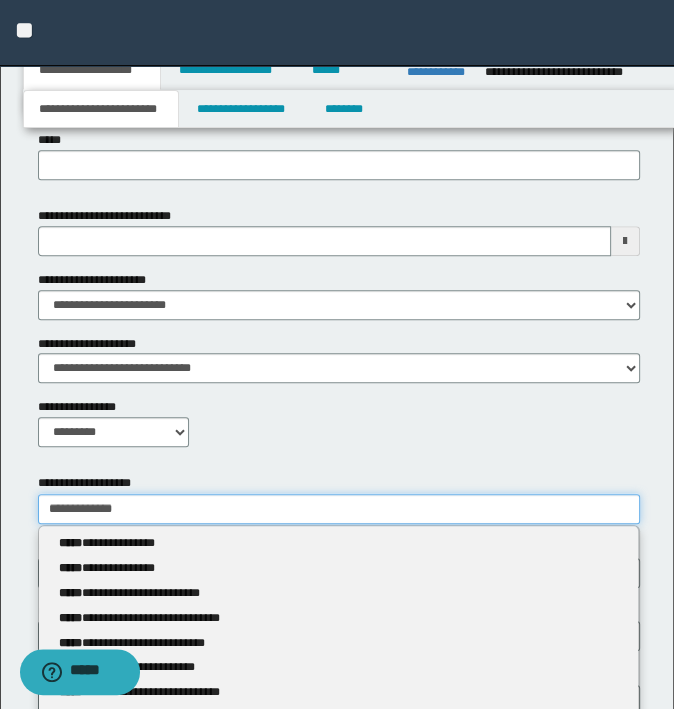 type 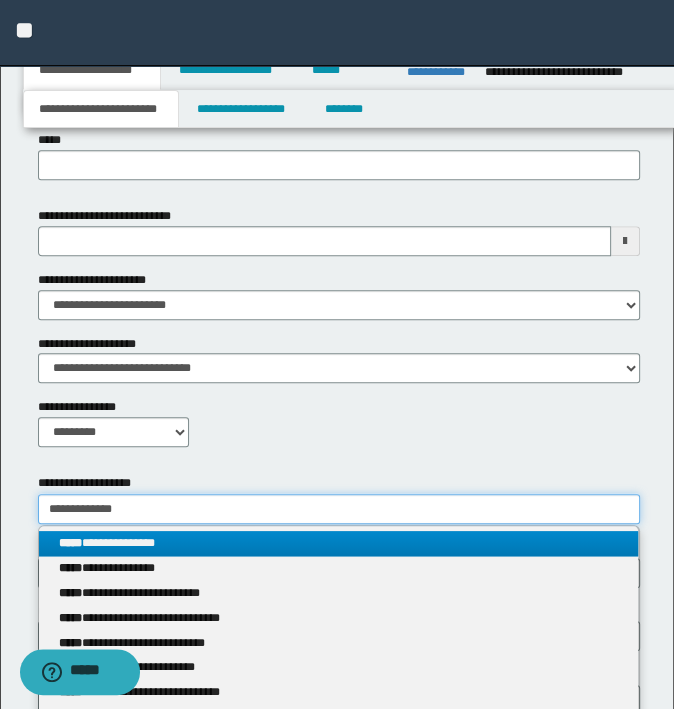 type on "**********" 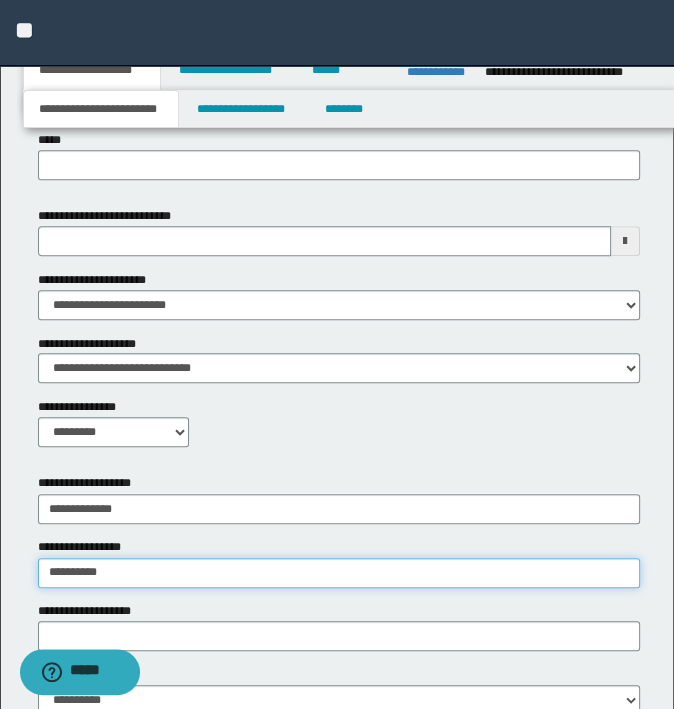 type on "**********" 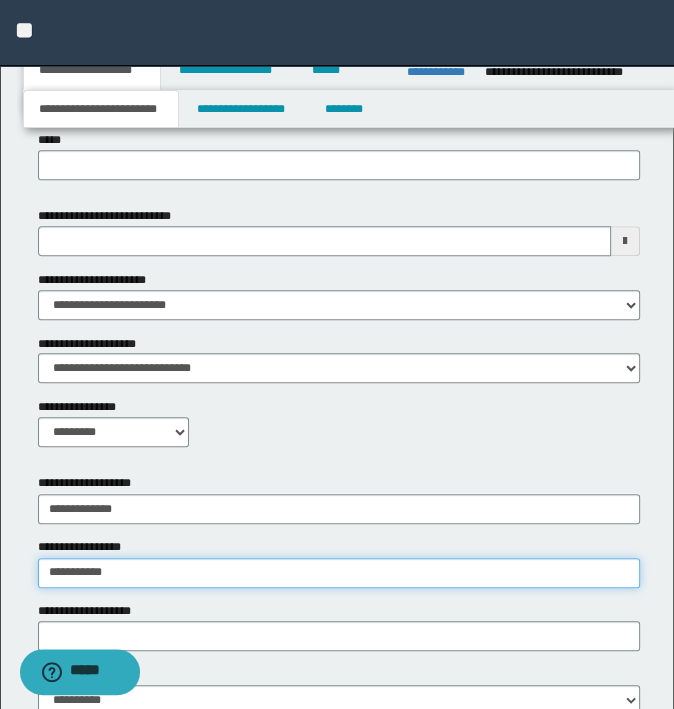 type on "**********" 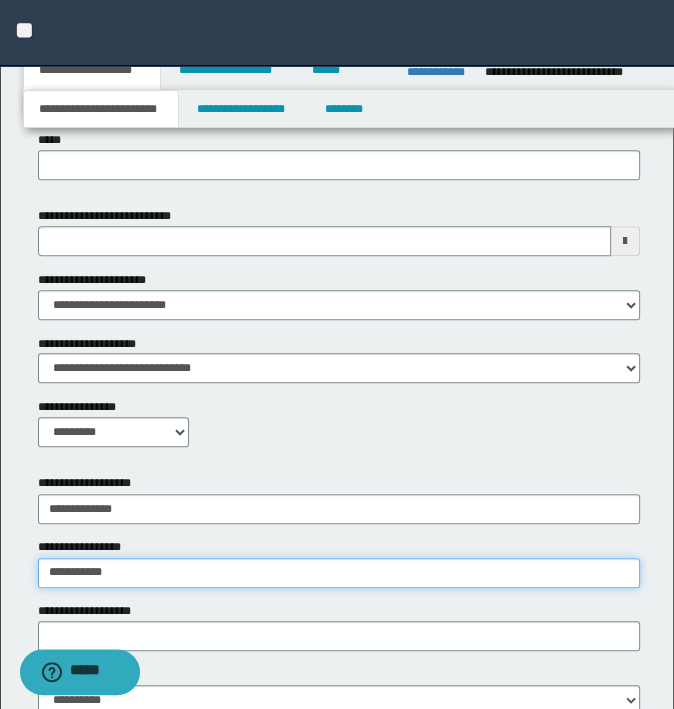type 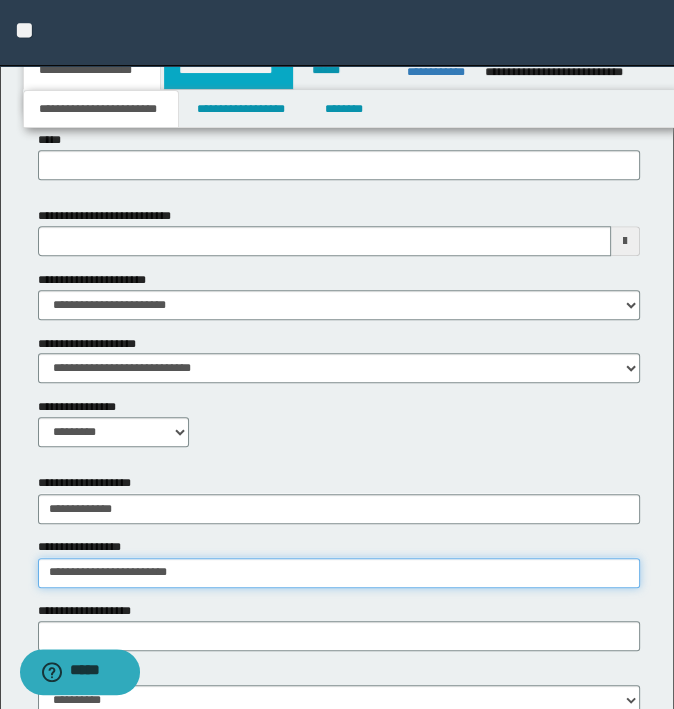 type on "**********" 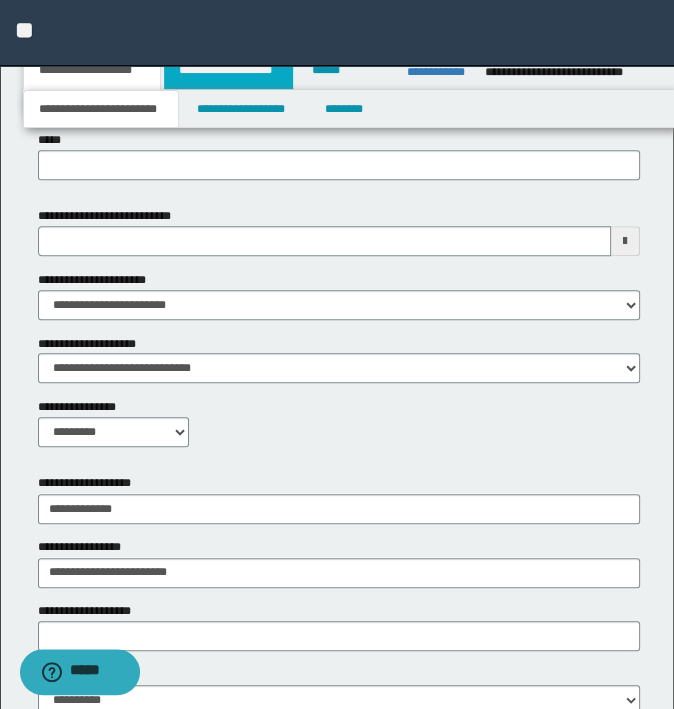 click on "**********" at bounding box center [228, 70] 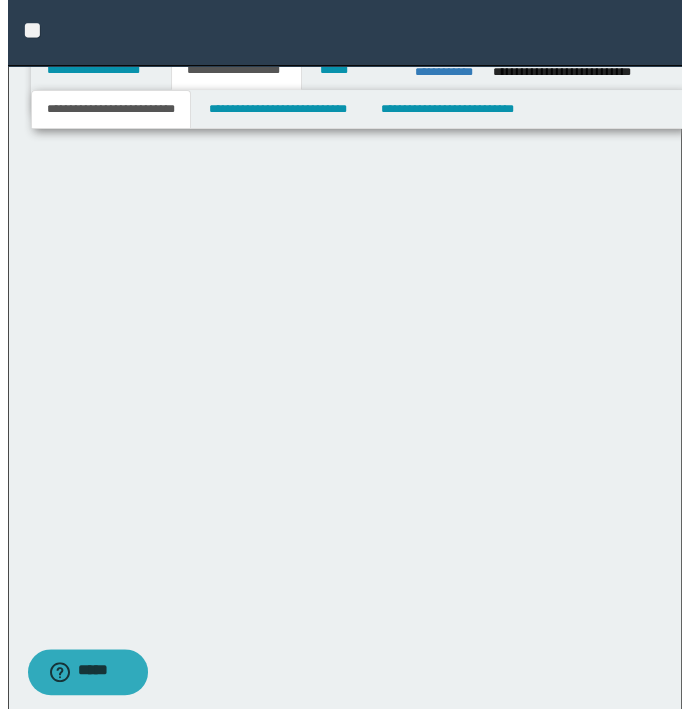 scroll, scrollTop: 0, scrollLeft: 0, axis: both 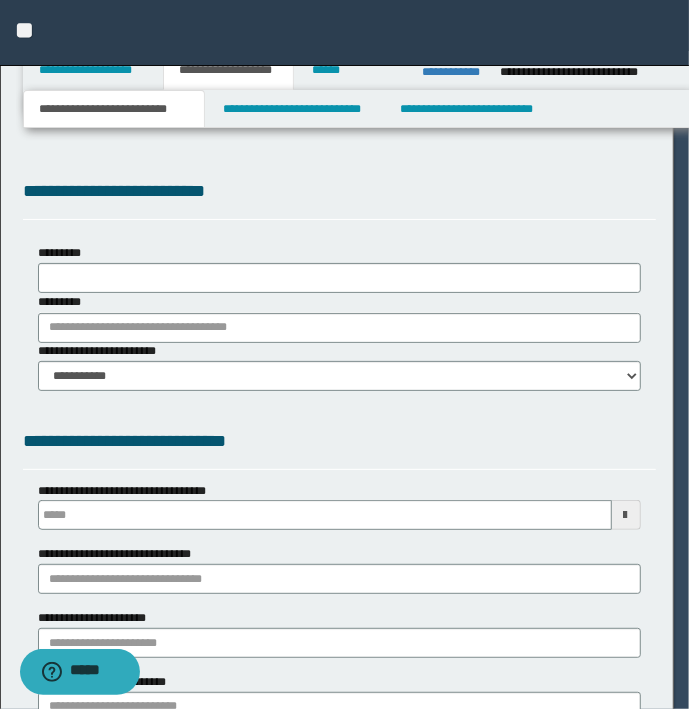 type 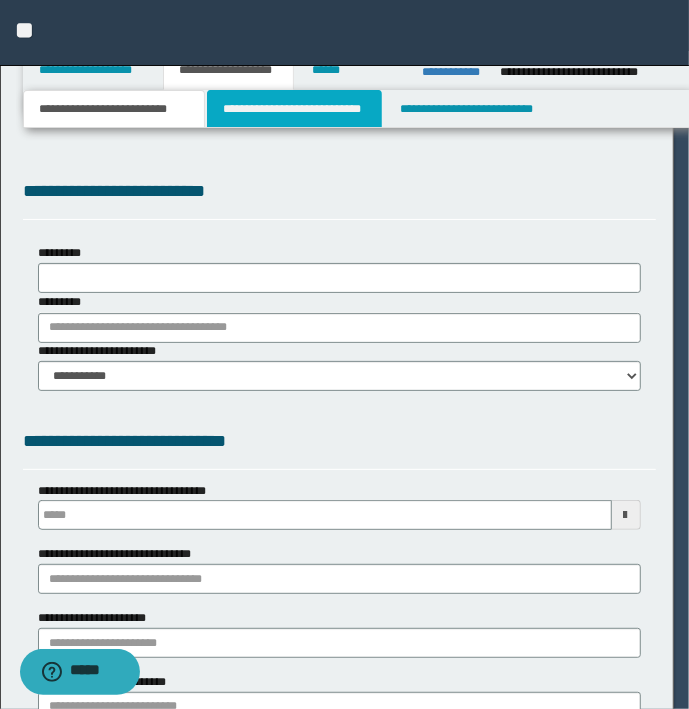 click on "**********" at bounding box center (294, 109) 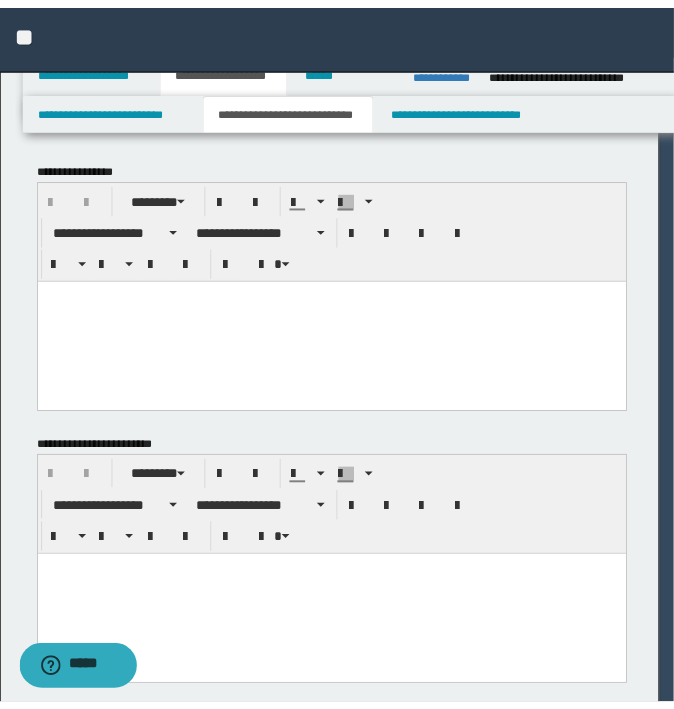 scroll, scrollTop: 0, scrollLeft: 0, axis: both 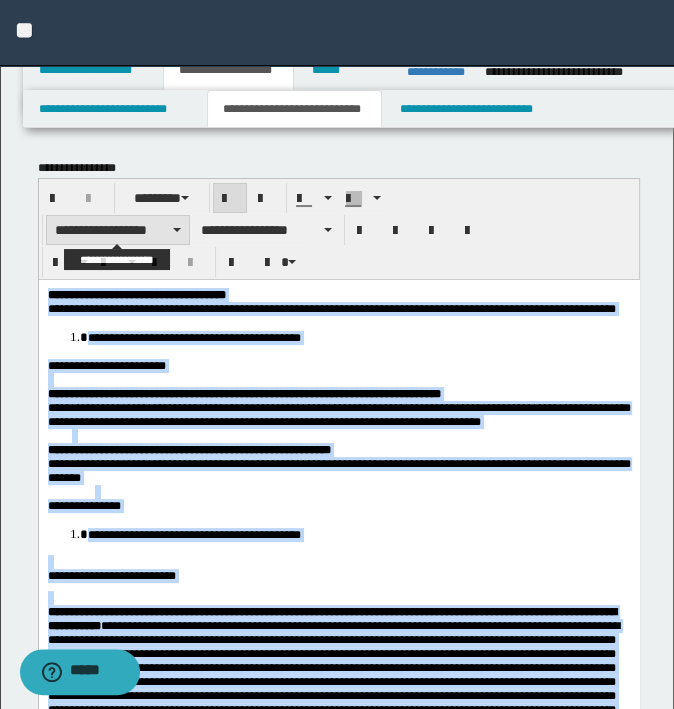click on "**********" at bounding box center (118, 230) 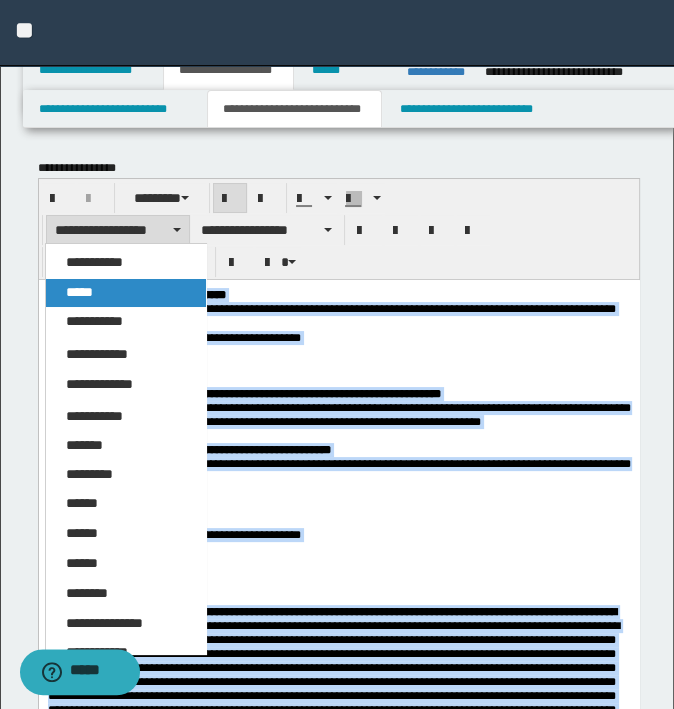 drag, startPoint x: 106, startPoint y: 298, endPoint x: 137, endPoint y: 5, distance: 294.63538 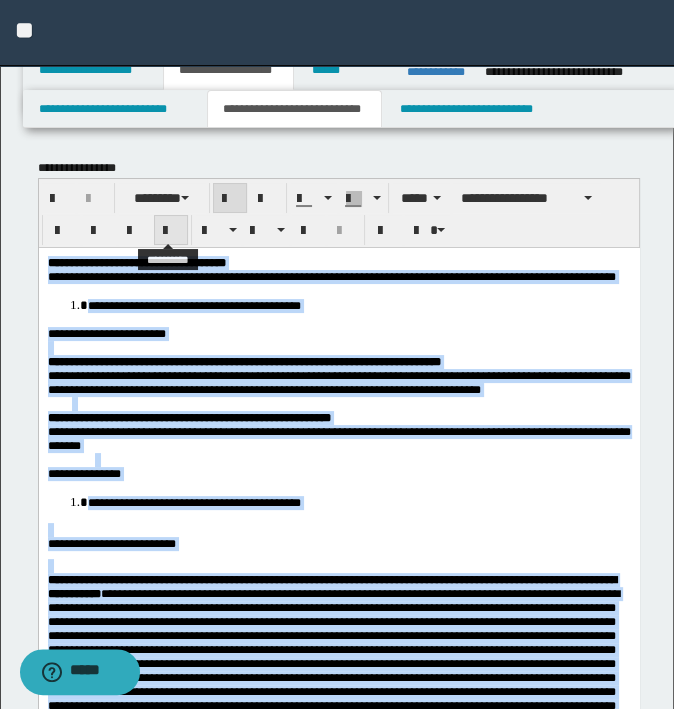 click at bounding box center [171, 231] 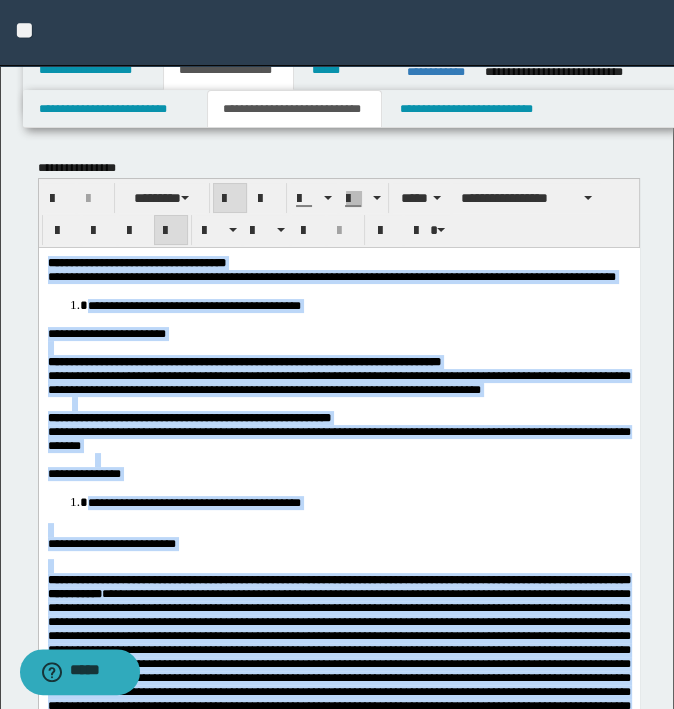 click at bounding box center (362, 459) 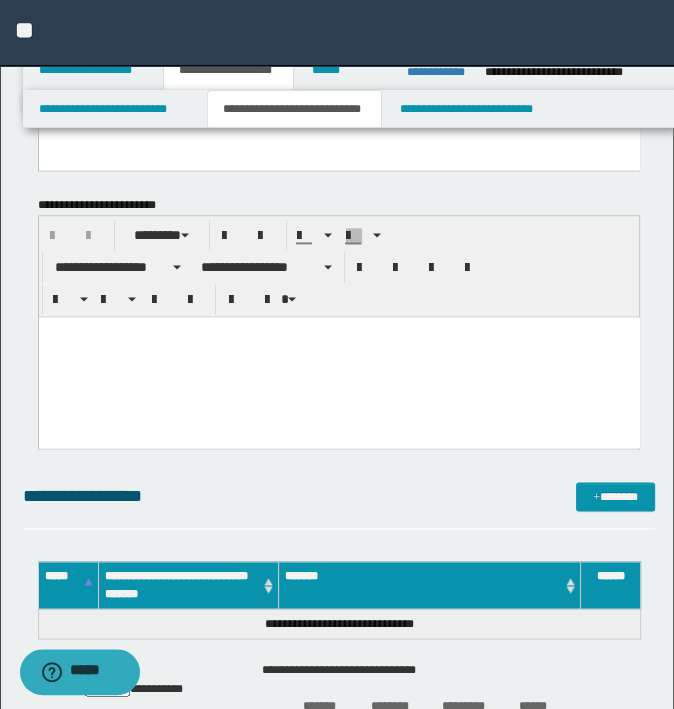 scroll, scrollTop: 1700, scrollLeft: 0, axis: vertical 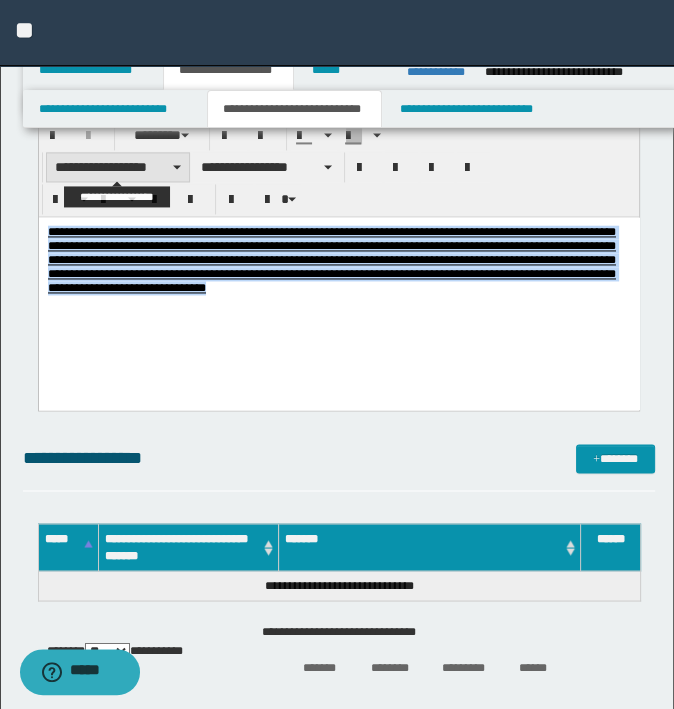 click on "**********" at bounding box center (118, 167) 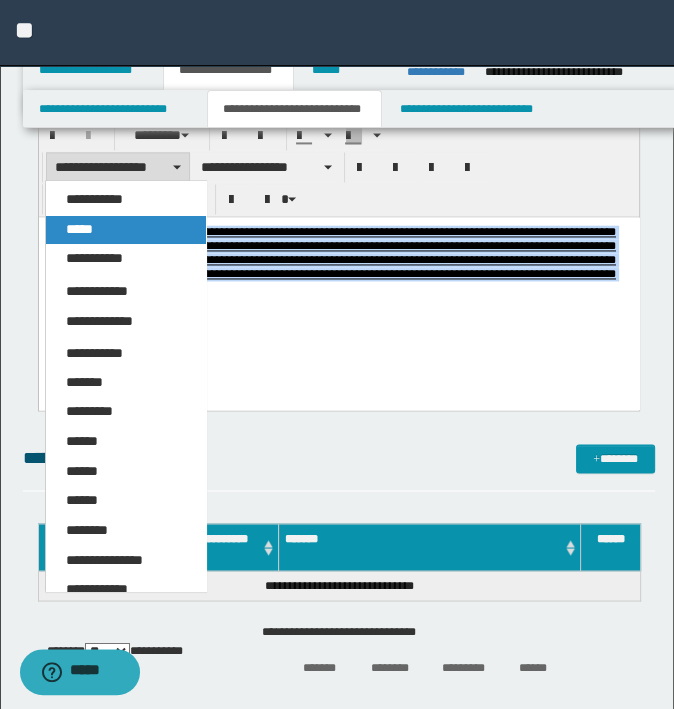 drag, startPoint x: 139, startPoint y: 222, endPoint x: 124, endPoint y: 4, distance: 218.51544 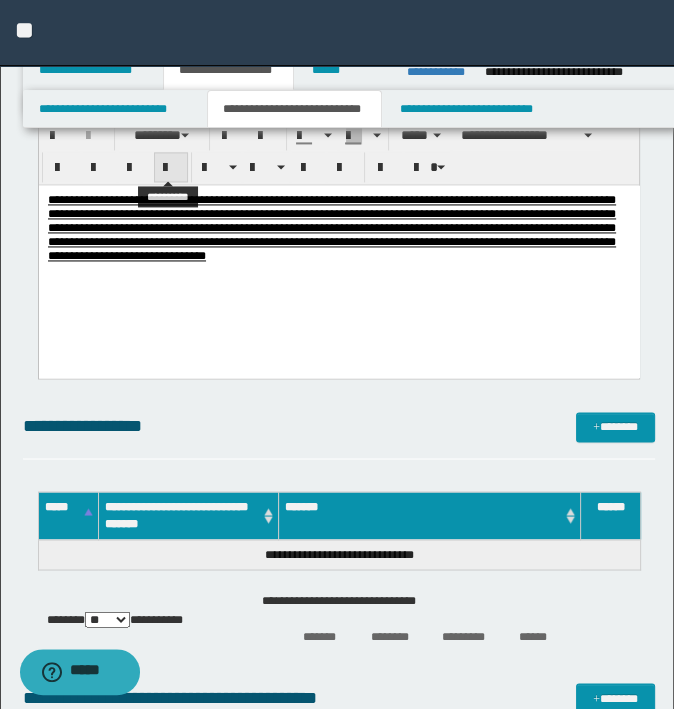 click at bounding box center [171, 168] 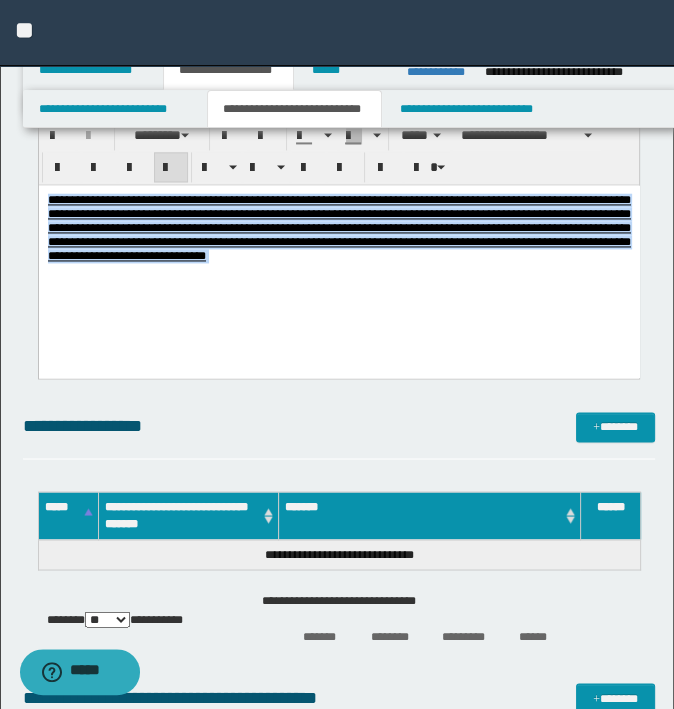 click on "**********" at bounding box center [338, 253] 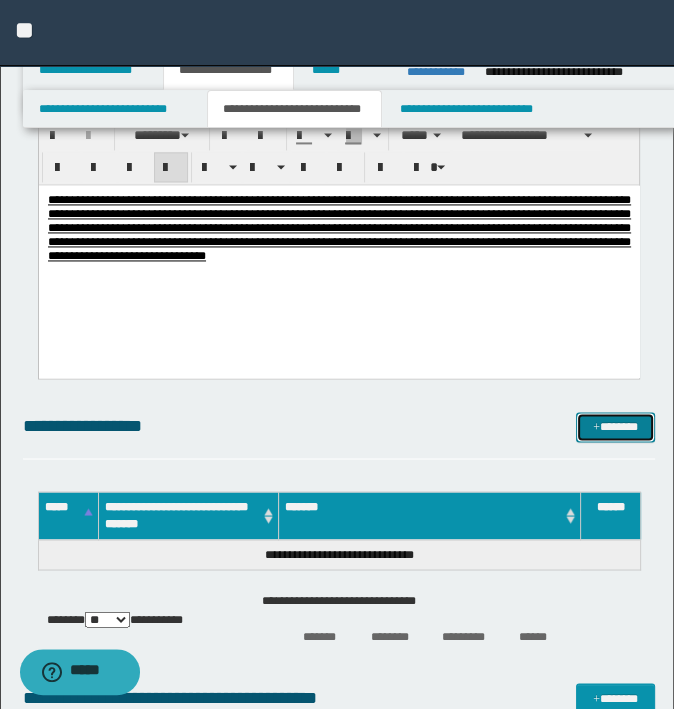drag, startPoint x: 616, startPoint y: 428, endPoint x: 647, endPoint y: 428, distance: 31 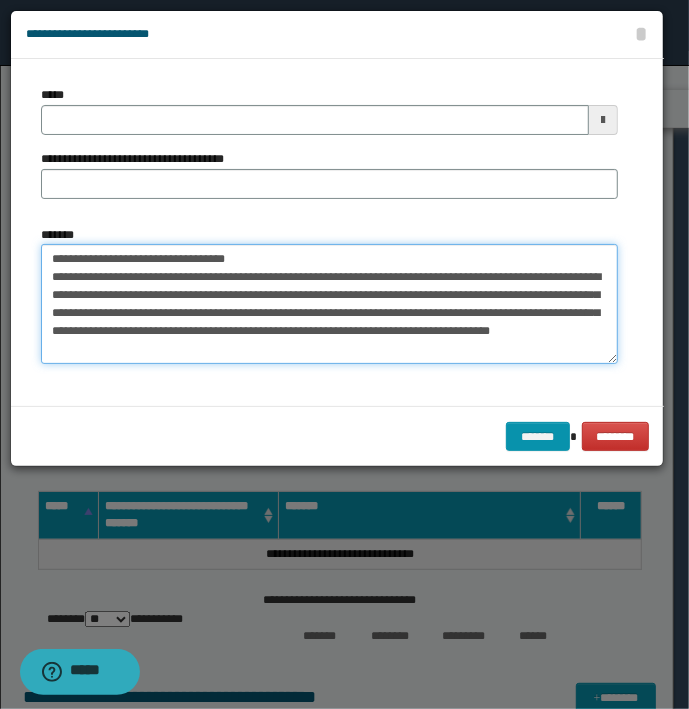 click on "**********" at bounding box center (329, 304) 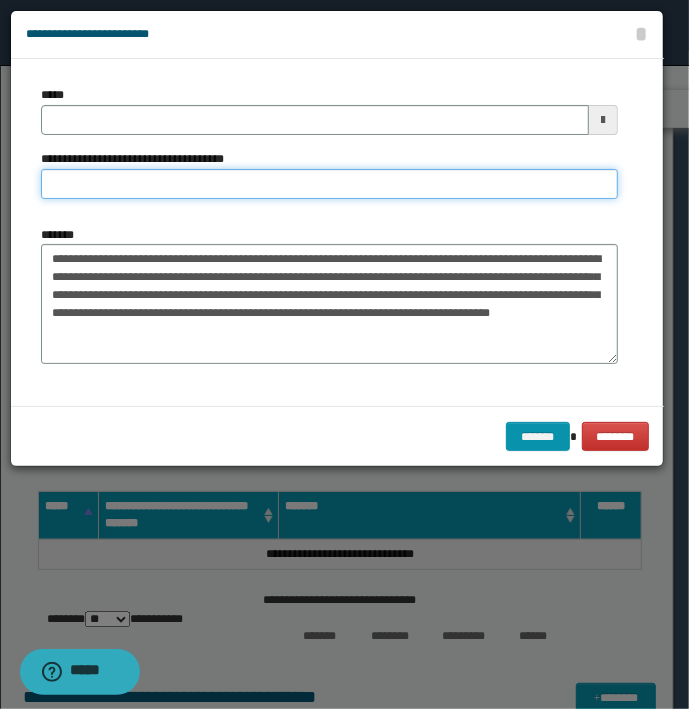 type on "**********" 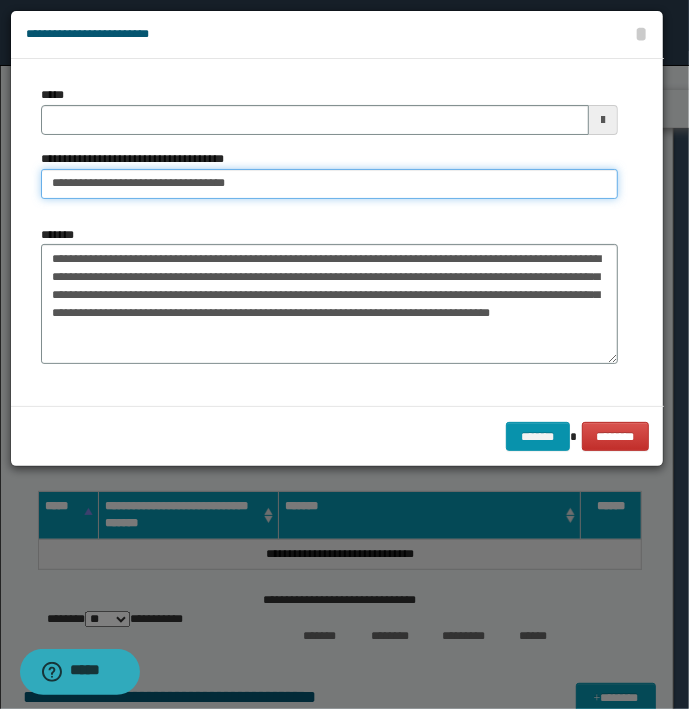 type 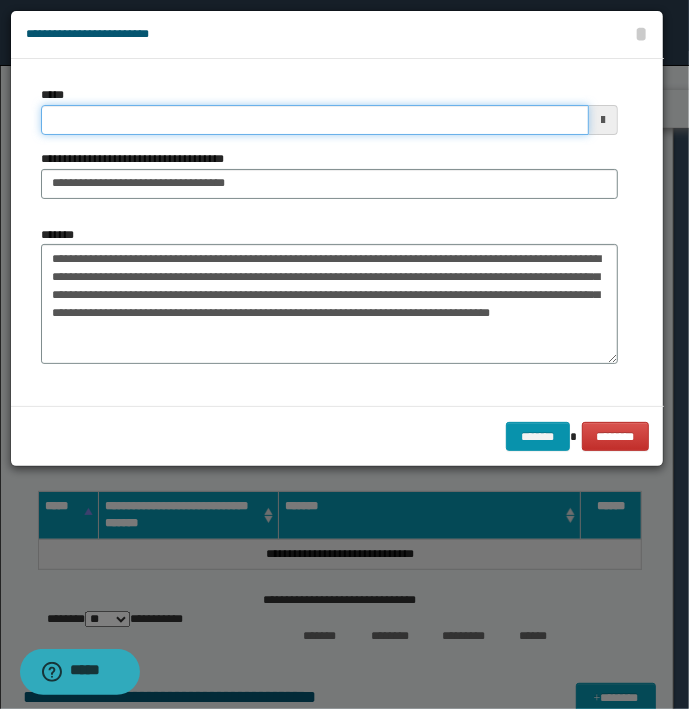 click on "*****" at bounding box center (315, 120) 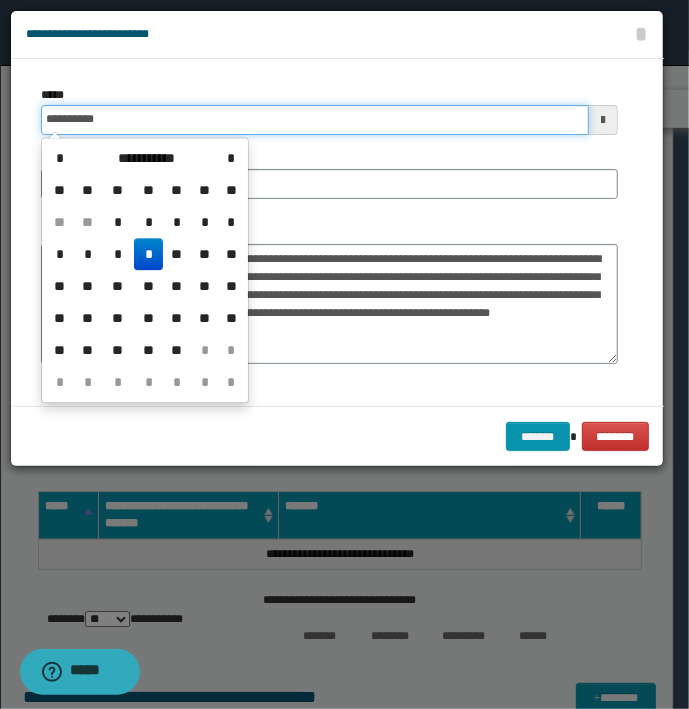 type on "**********" 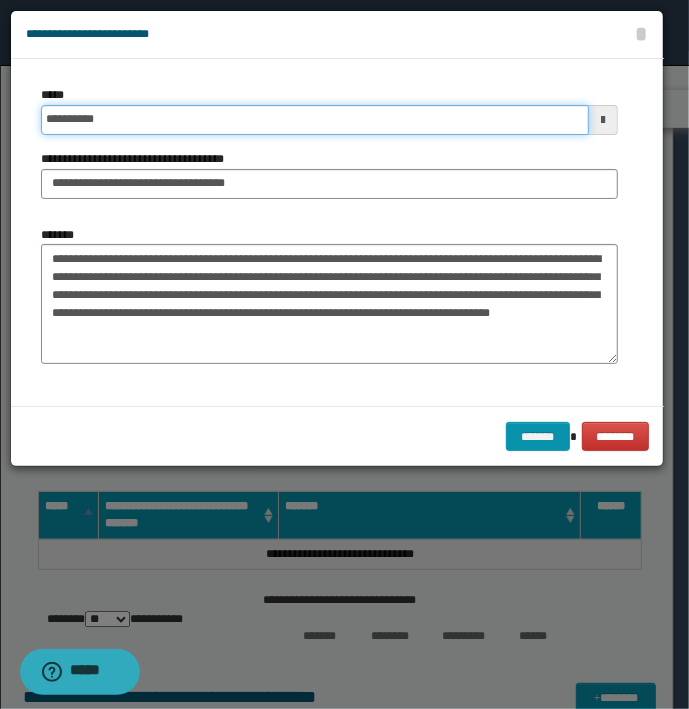click on "*******" at bounding box center (538, 437) 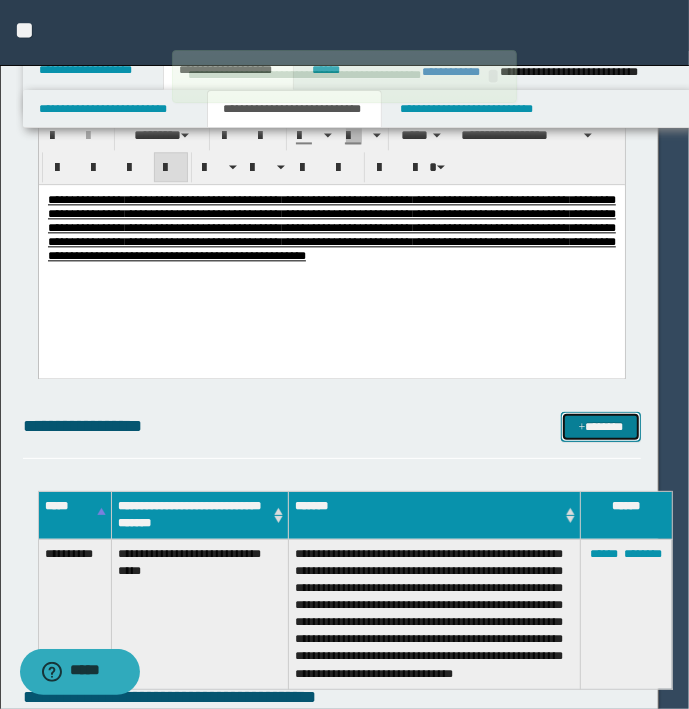 type 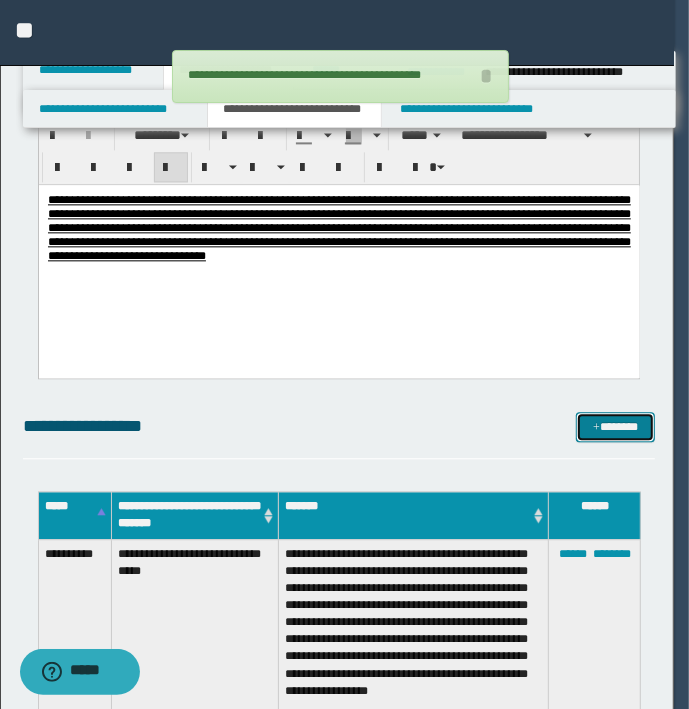click on "*******" at bounding box center (615, 427) 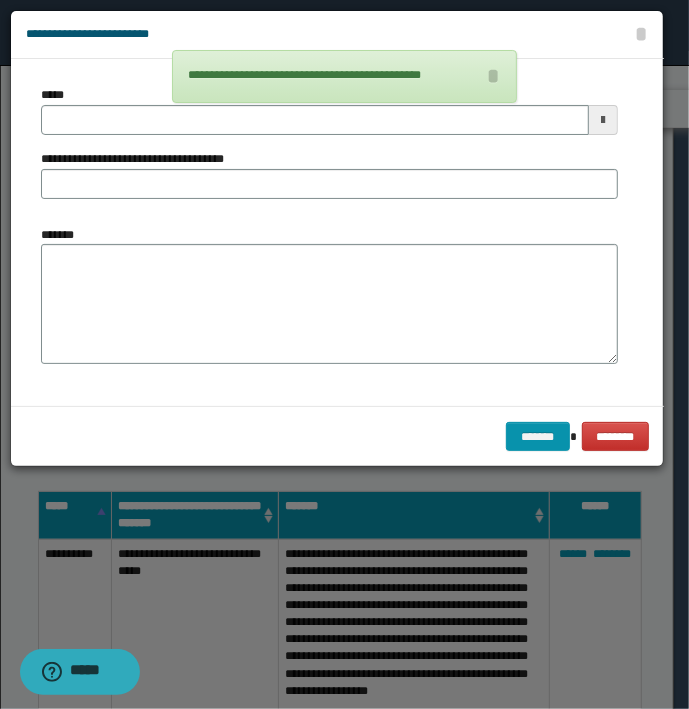 type 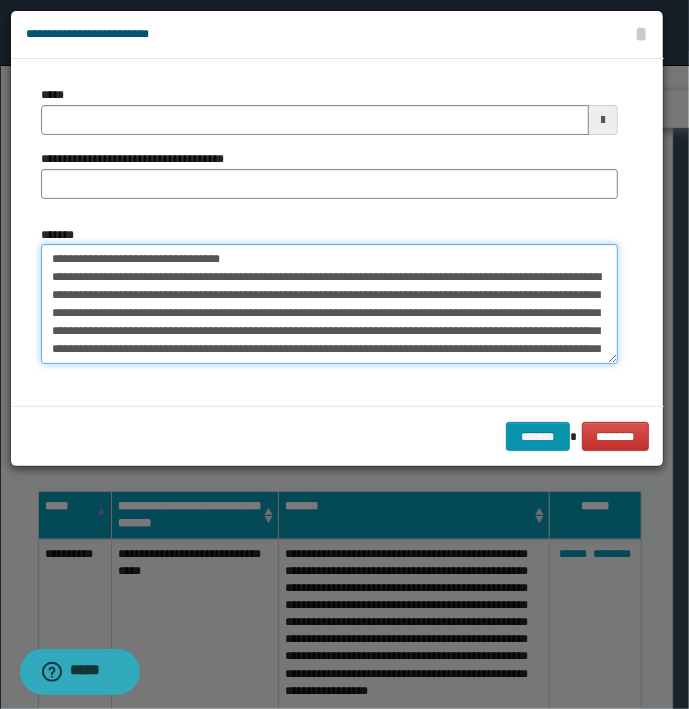 click on "**********" at bounding box center (329, 304) 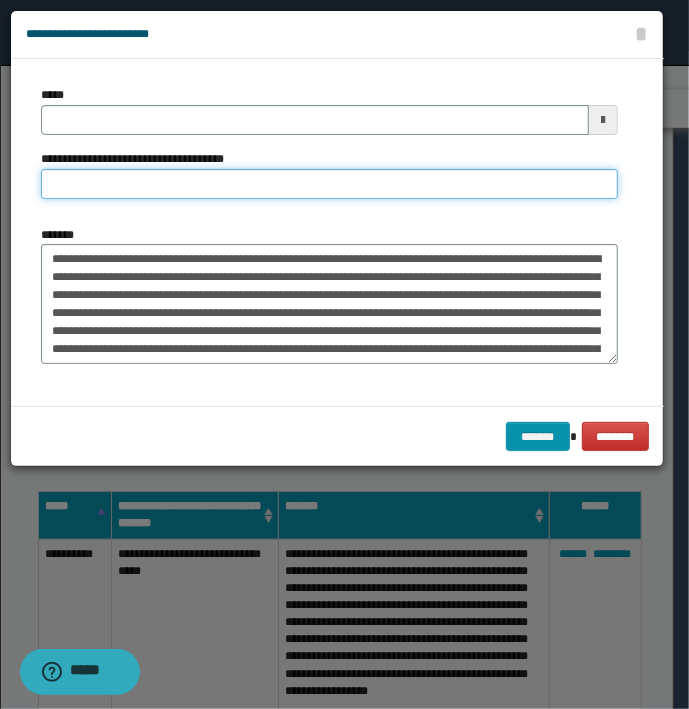 type on "**********" 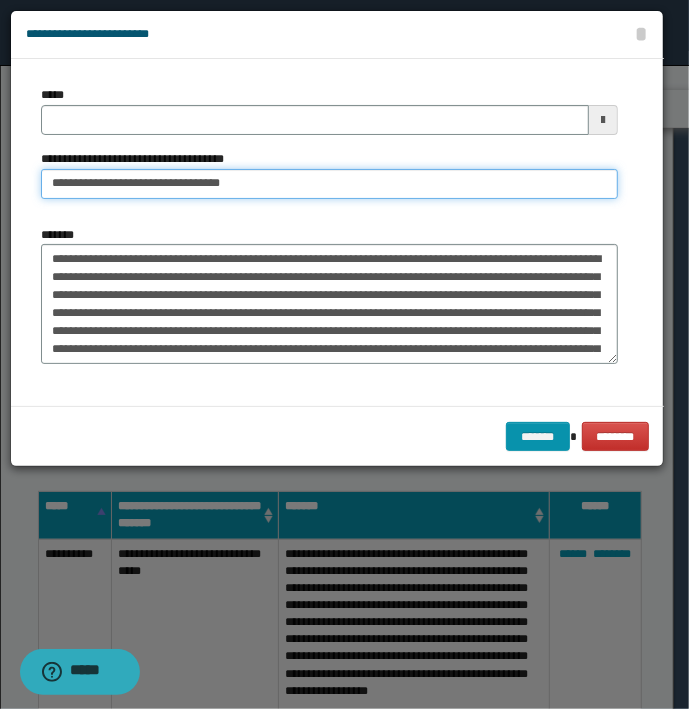 type 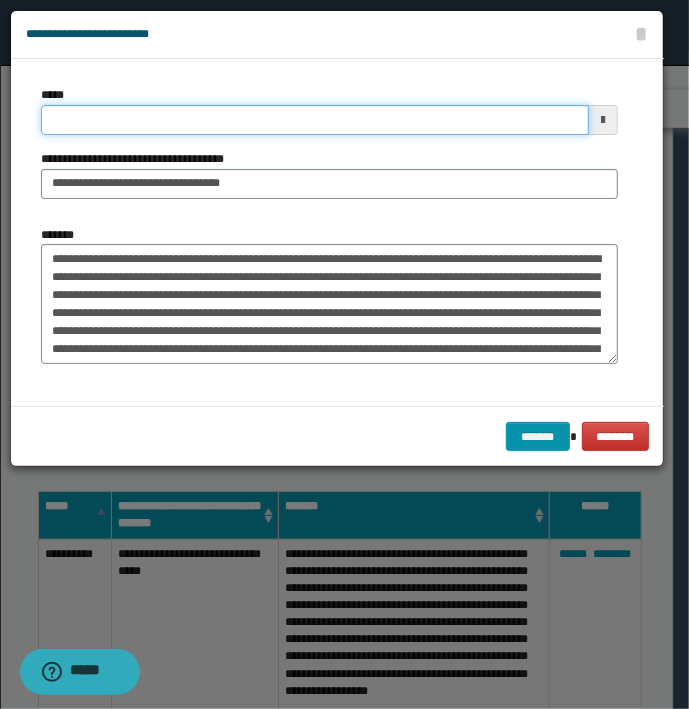 click on "*****" at bounding box center [315, 120] 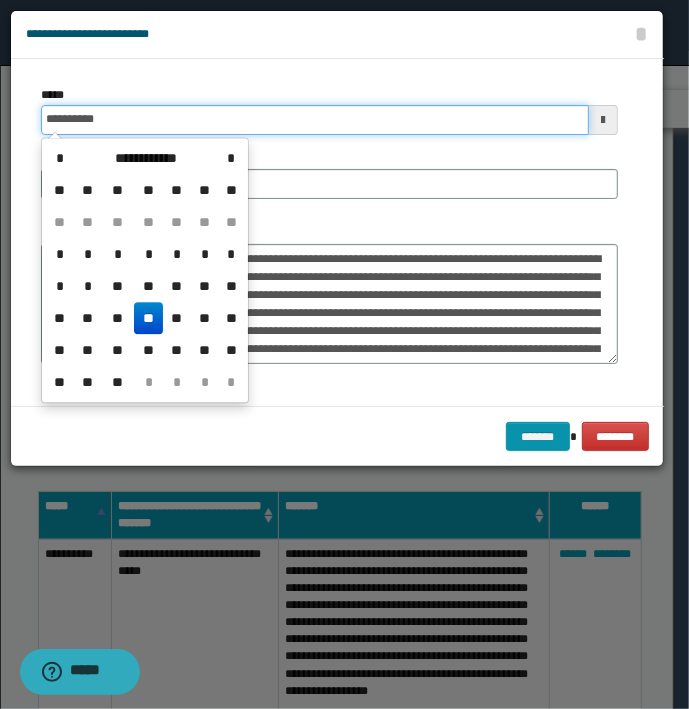 type on "**********" 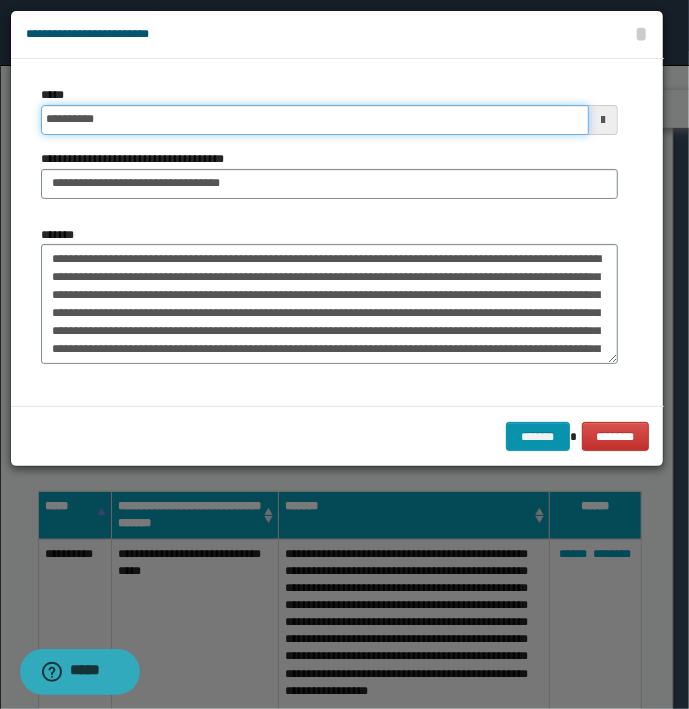 click on "*******" at bounding box center (538, 437) 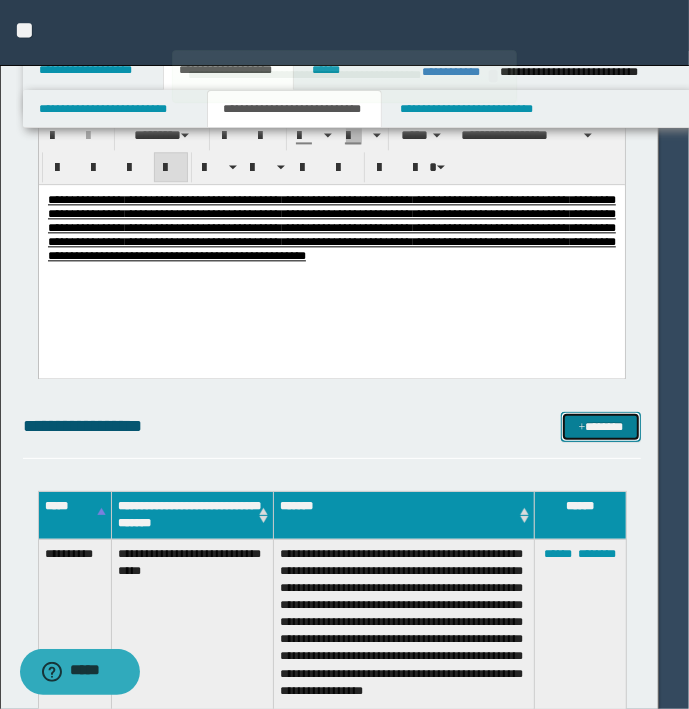 type 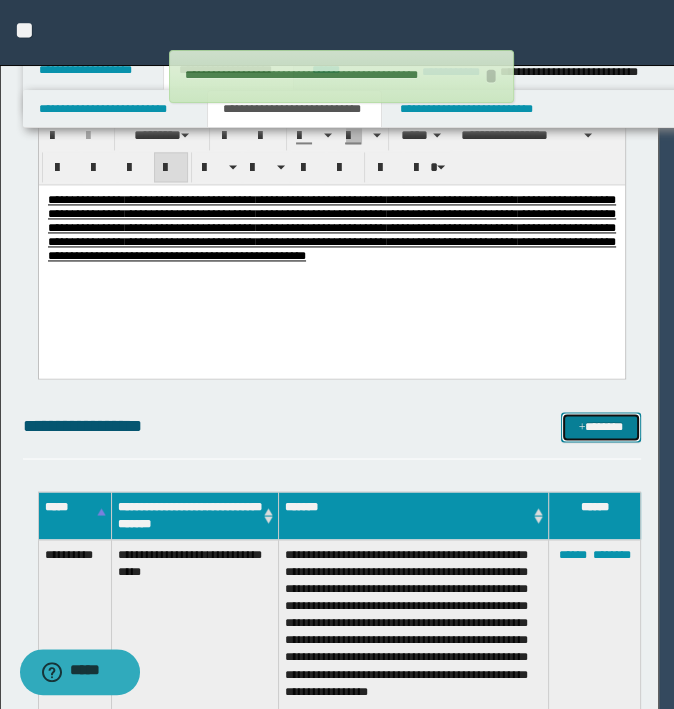 click on "*******" at bounding box center (600, 427) 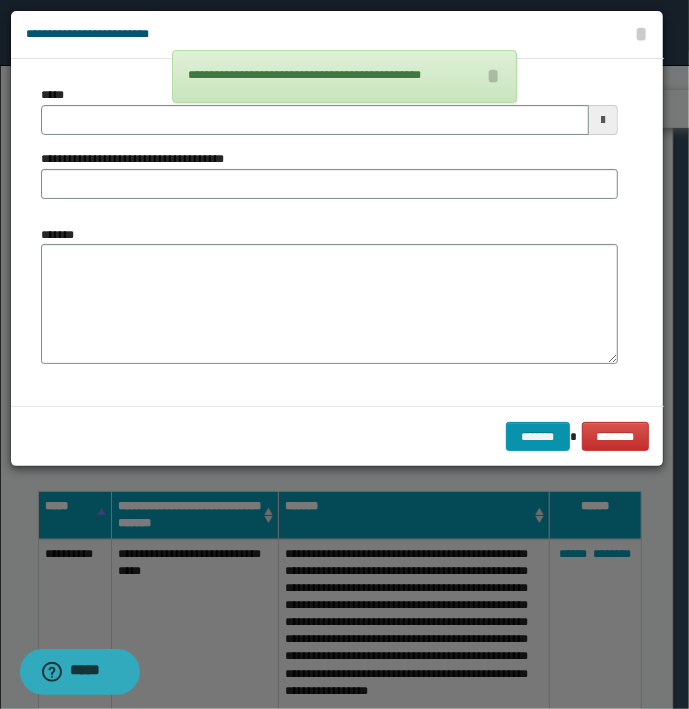 type 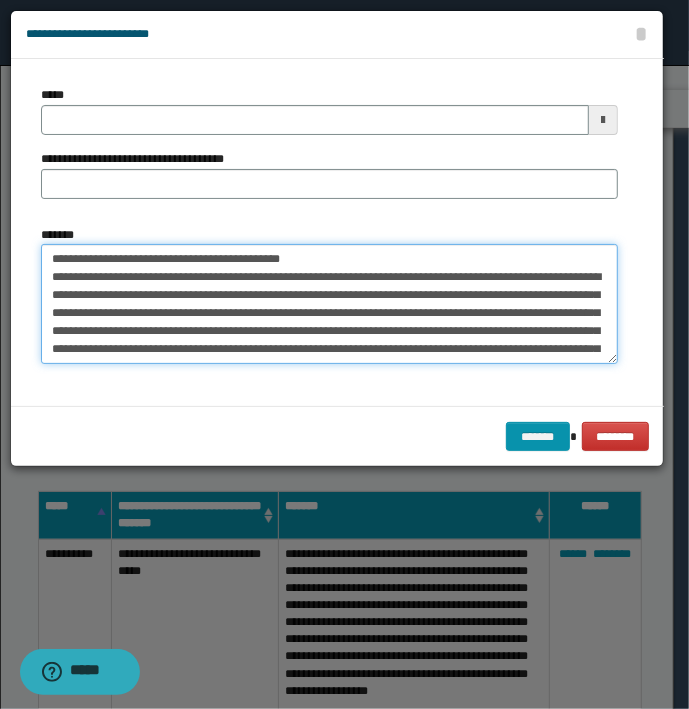 click on "*******" at bounding box center [329, 304] 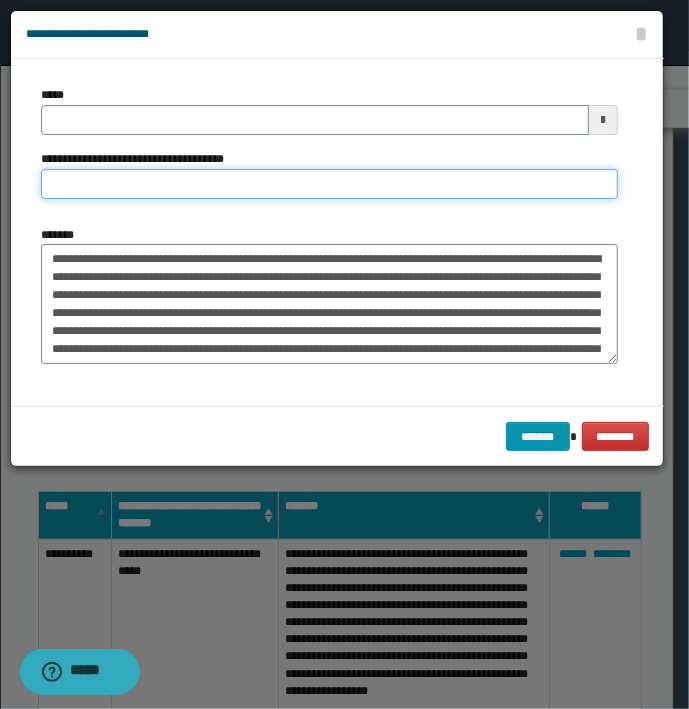 type on "**********" 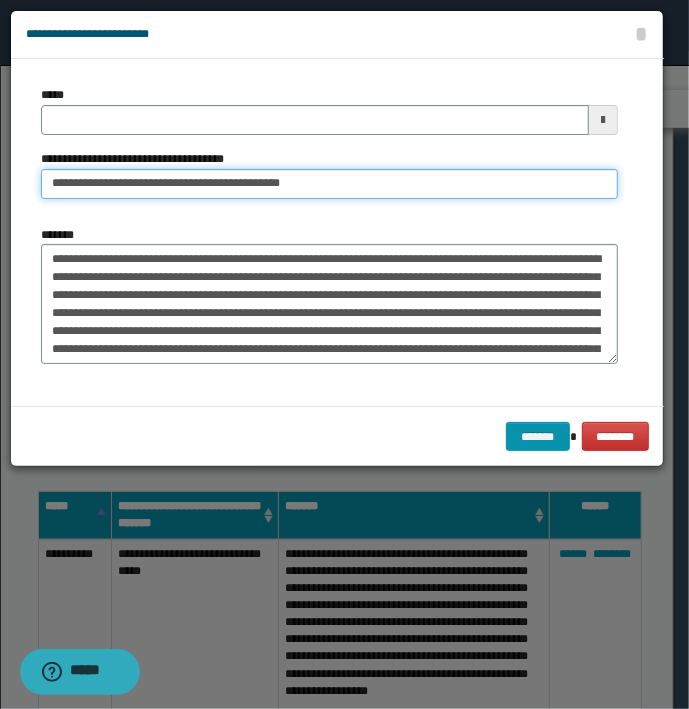 type 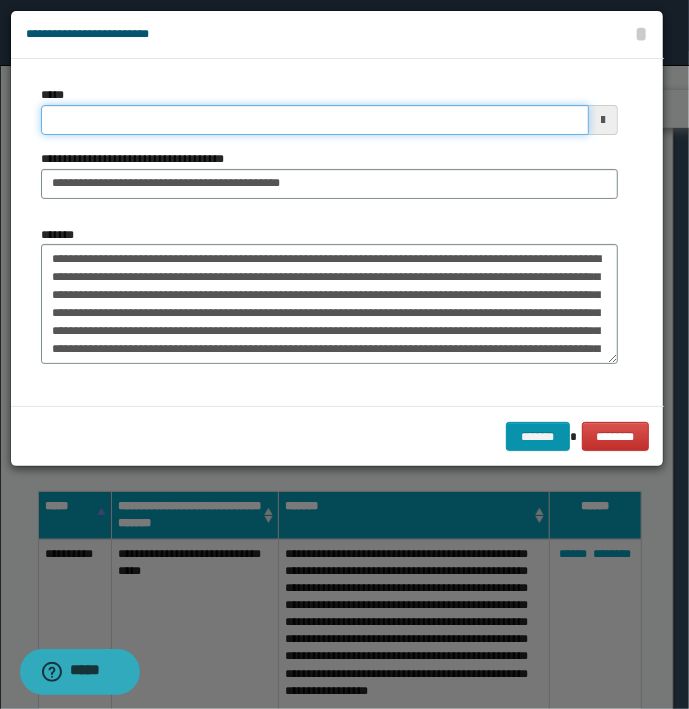 click on "*****" at bounding box center [315, 120] 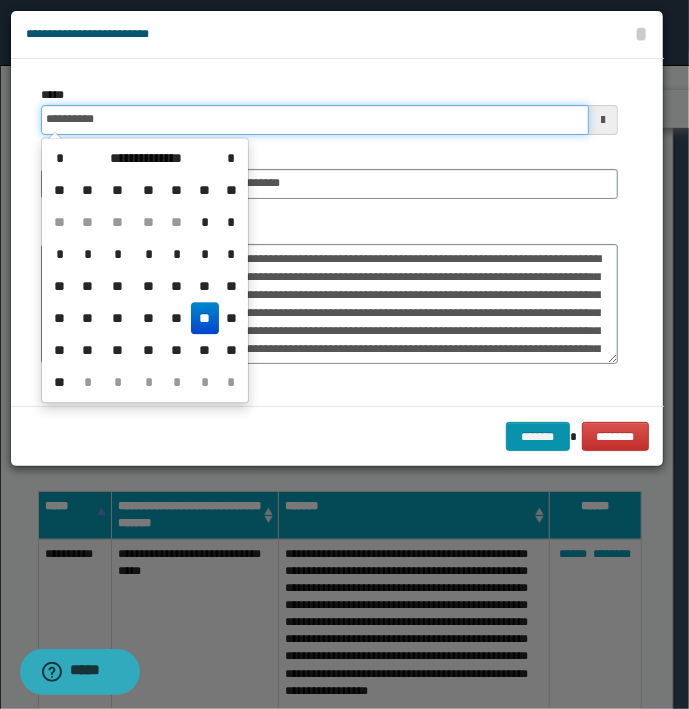 type on "**********" 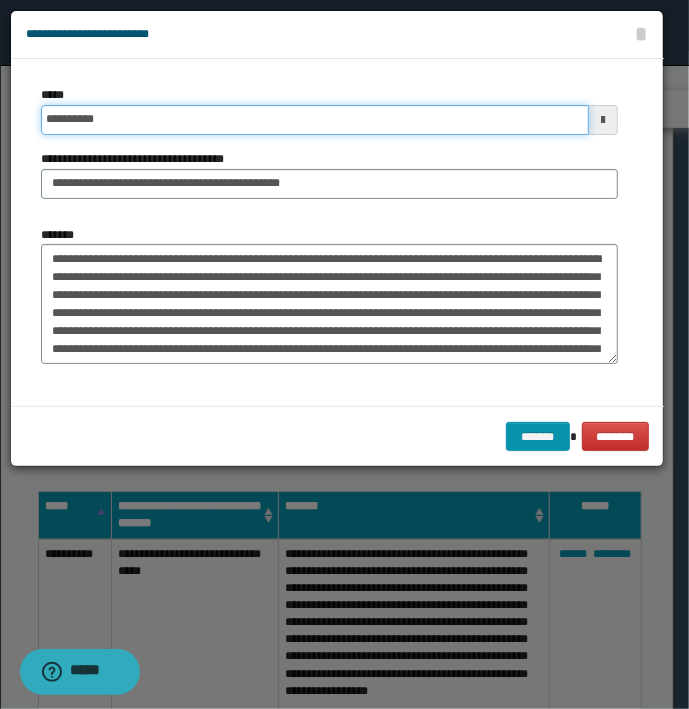 click on "*******" at bounding box center [538, 437] 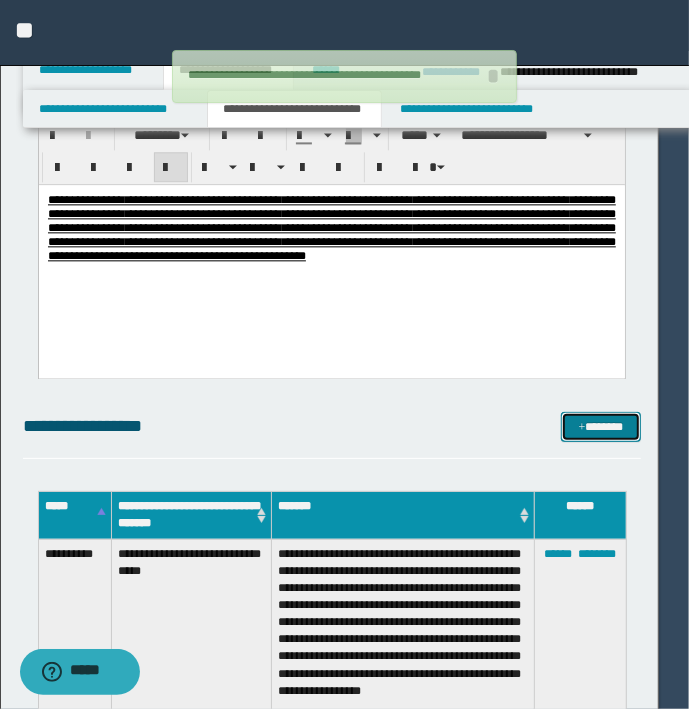 type 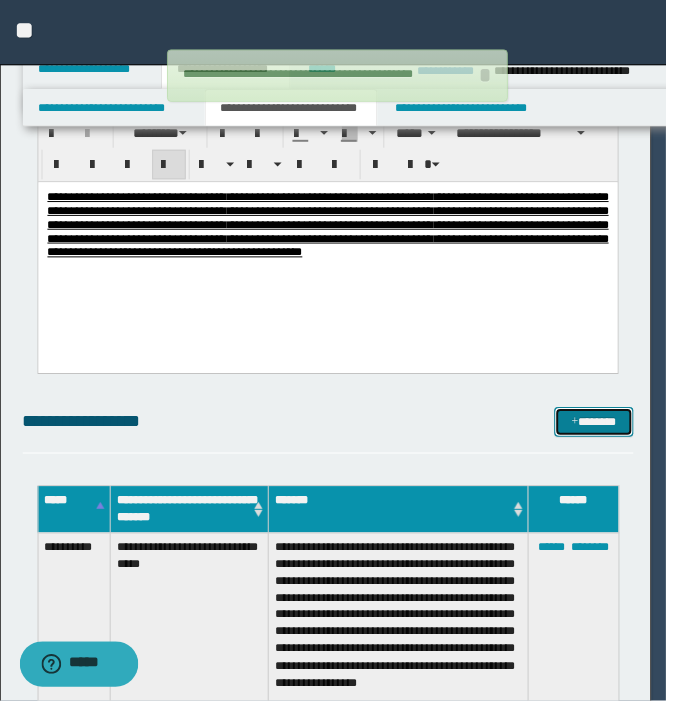 click on "*******" at bounding box center (600, 427) 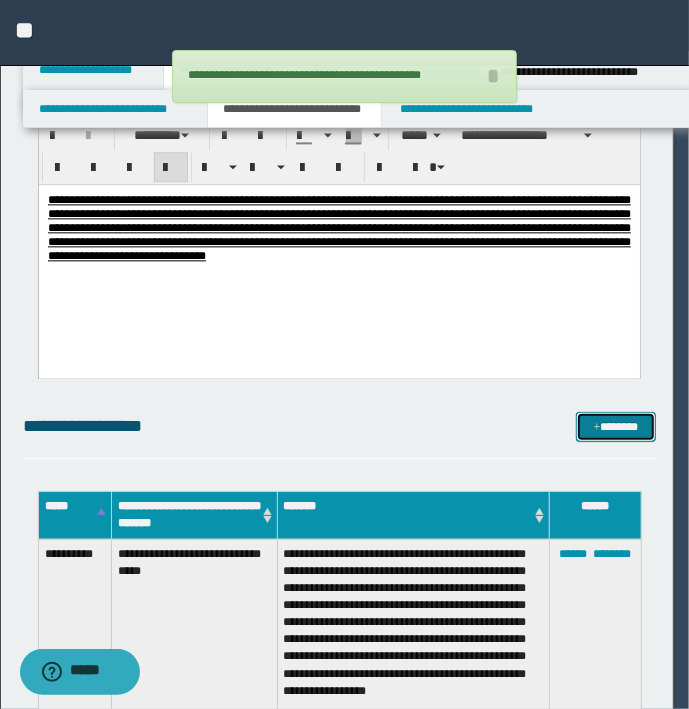type 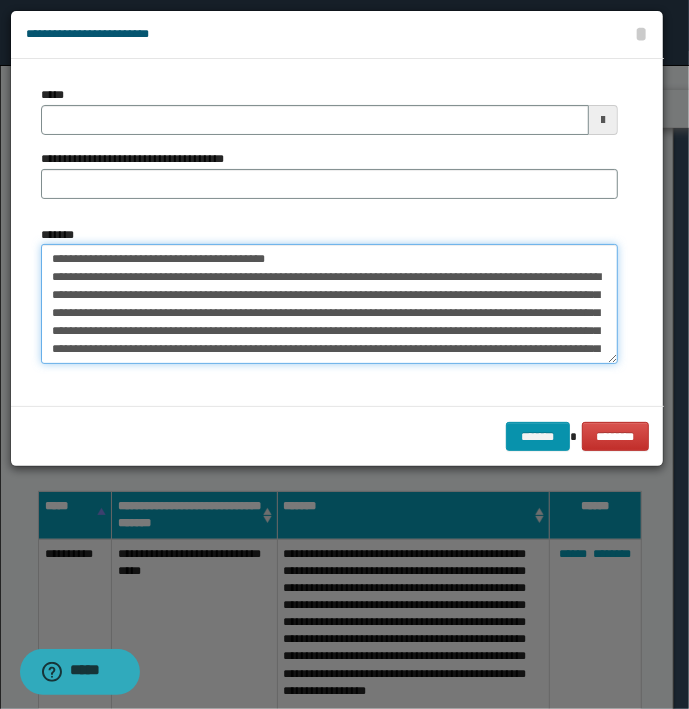 click on "*******" at bounding box center (329, 304) 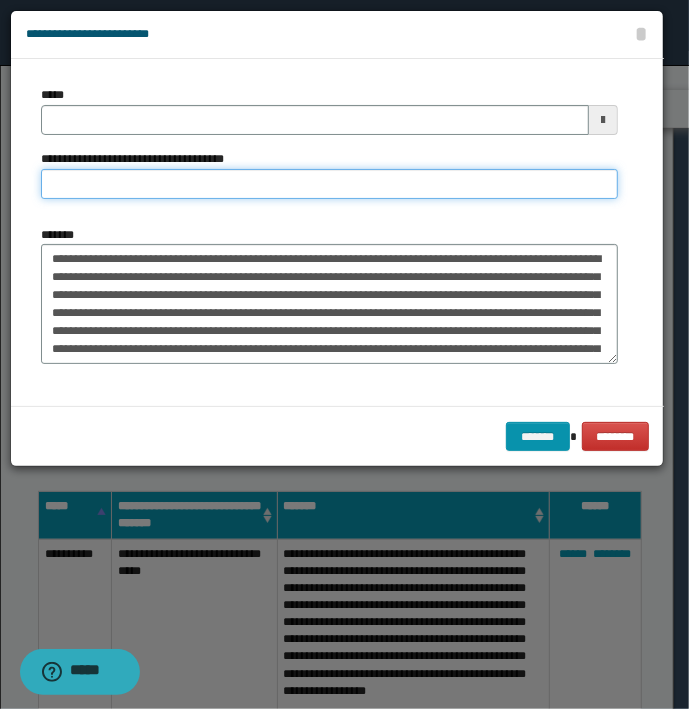 type on "**********" 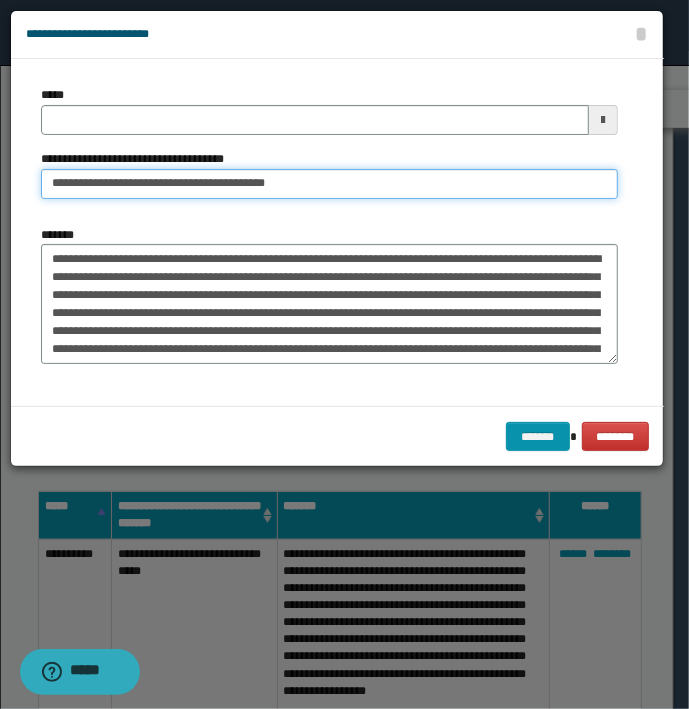 type 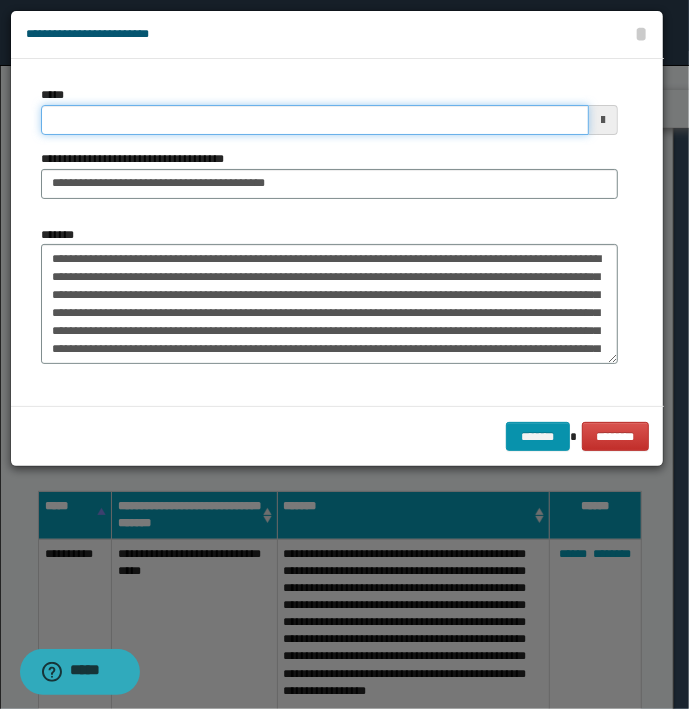 click on "*****" at bounding box center (315, 120) 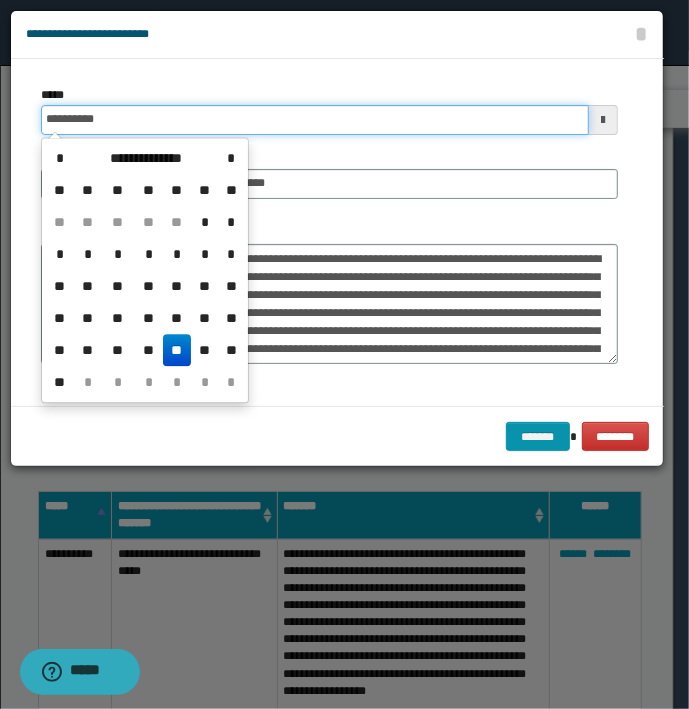 type on "**********" 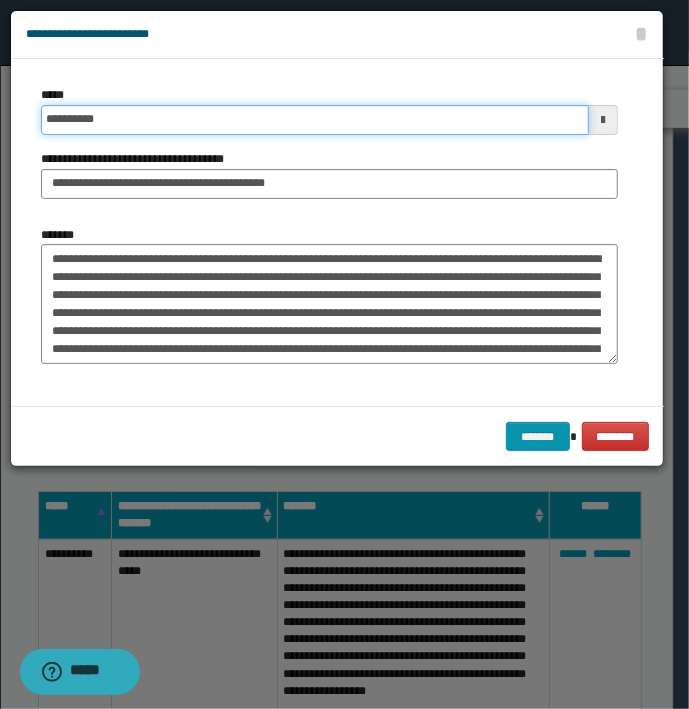 click on "*******" at bounding box center (538, 437) 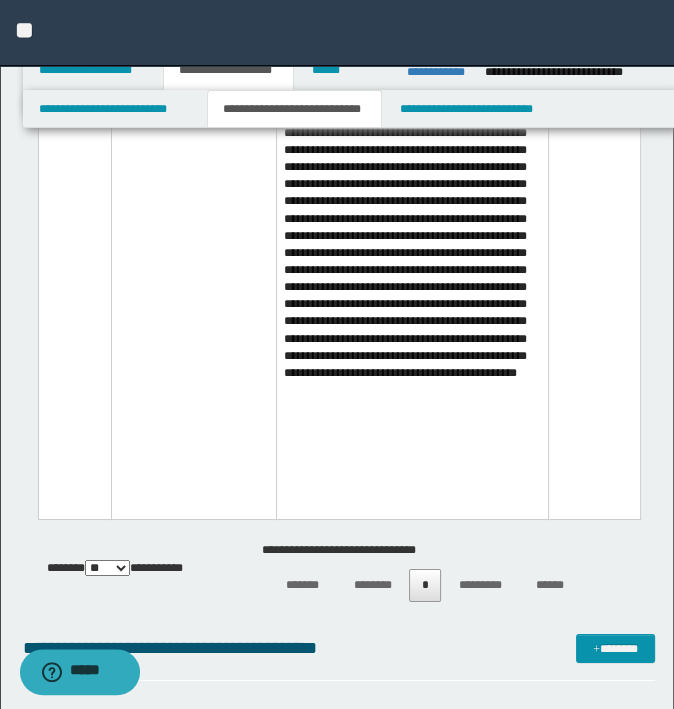 scroll, scrollTop: 4500, scrollLeft: 0, axis: vertical 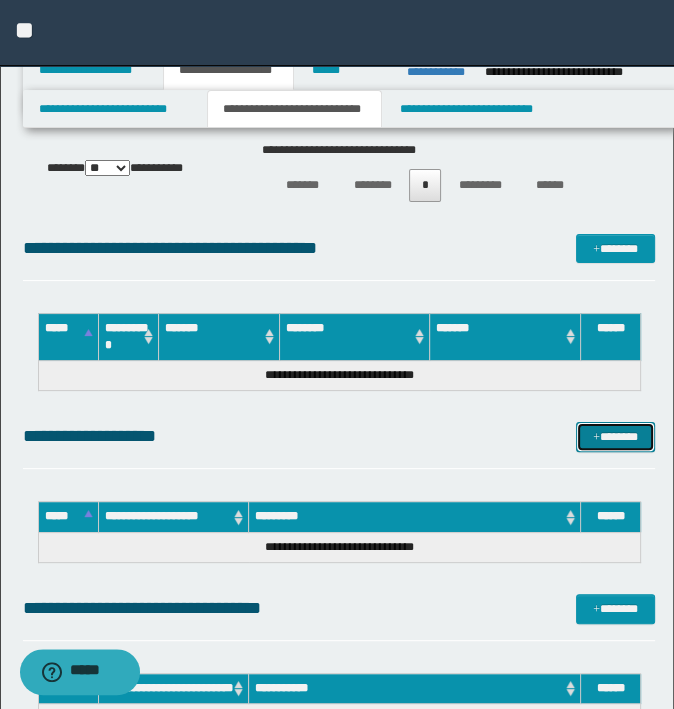 drag, startPoint x: 609, startPoint y: 438, endPoint x: 665, endPoint y: 437, distance: 56.008926 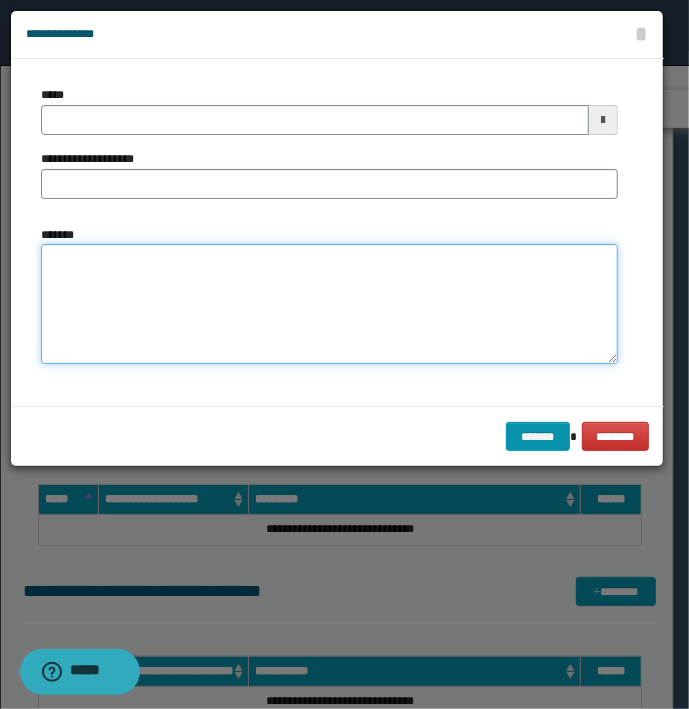 type on "**********" 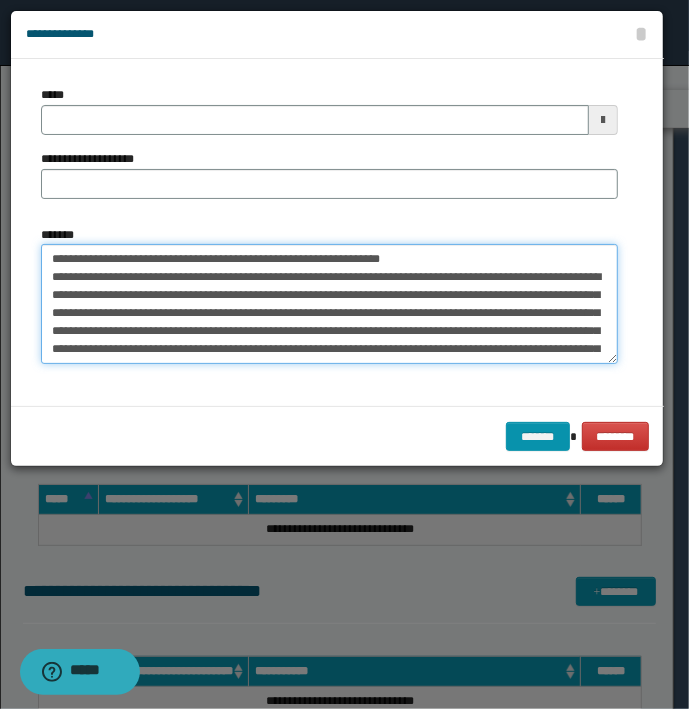 click on "*******" at bounding box center (329, 304) 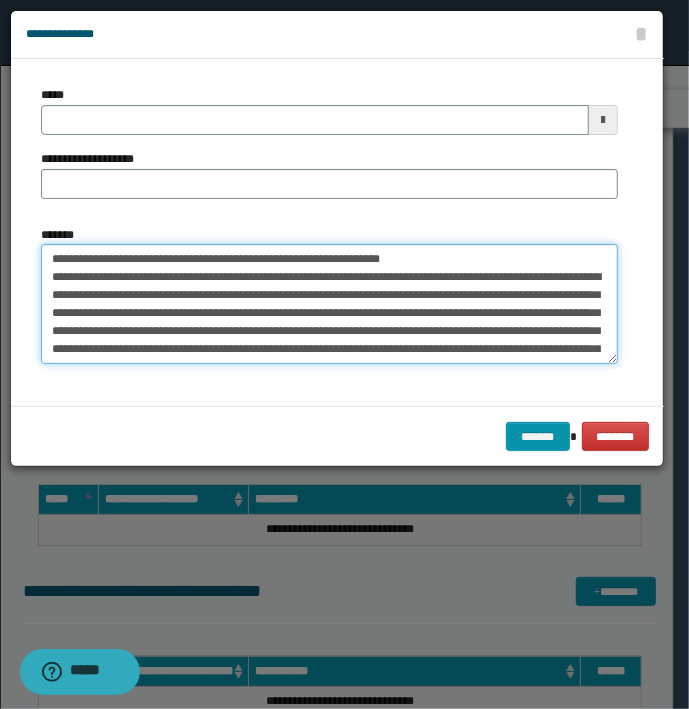 type 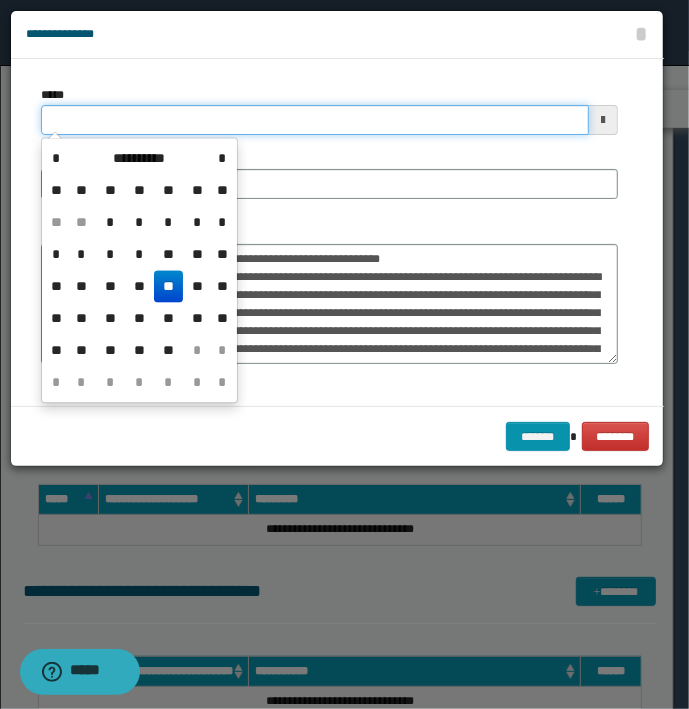click on "*****" at bounding box center (315, 120) 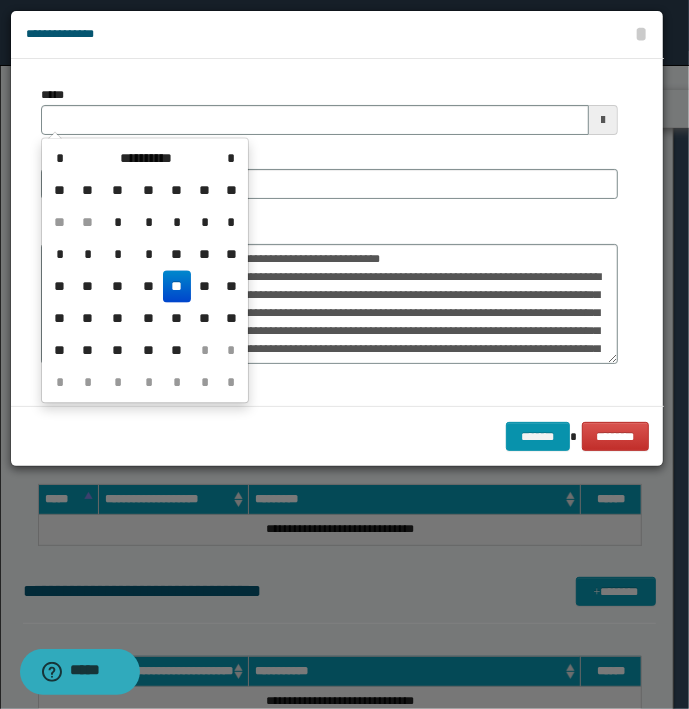 type 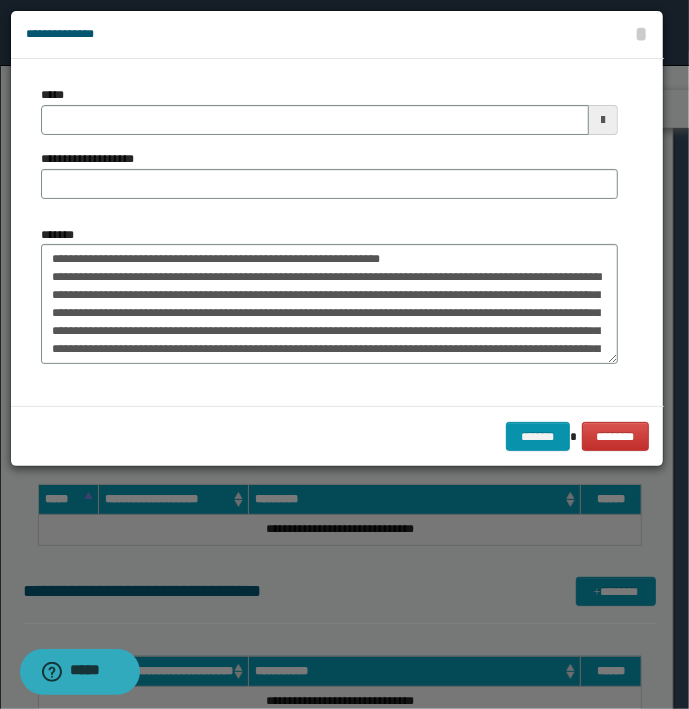 click on "**********" at bounding box center (329, 232) 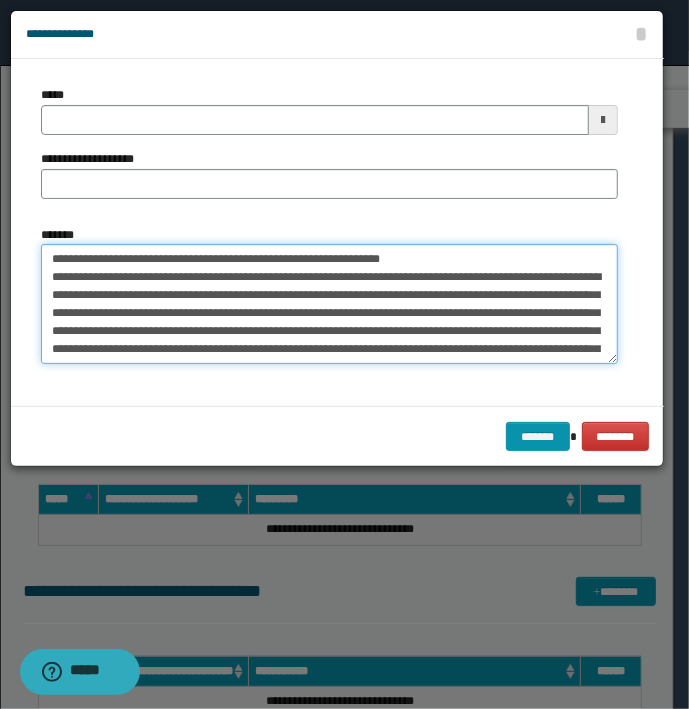 drag, startPoint x: 469, startPoint y: 263, endPoint x: 6, endPoint y: 262, distance: 463.00107 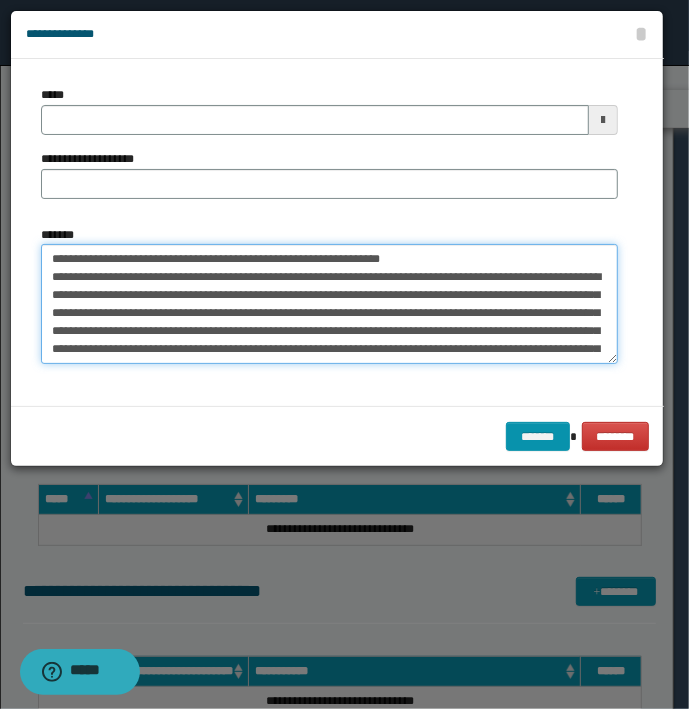 type on "**********" 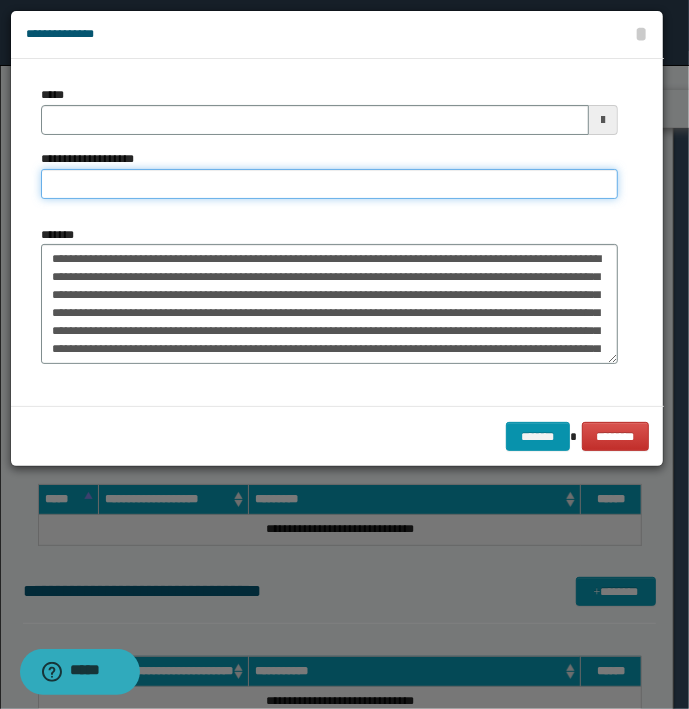 type on "**********" 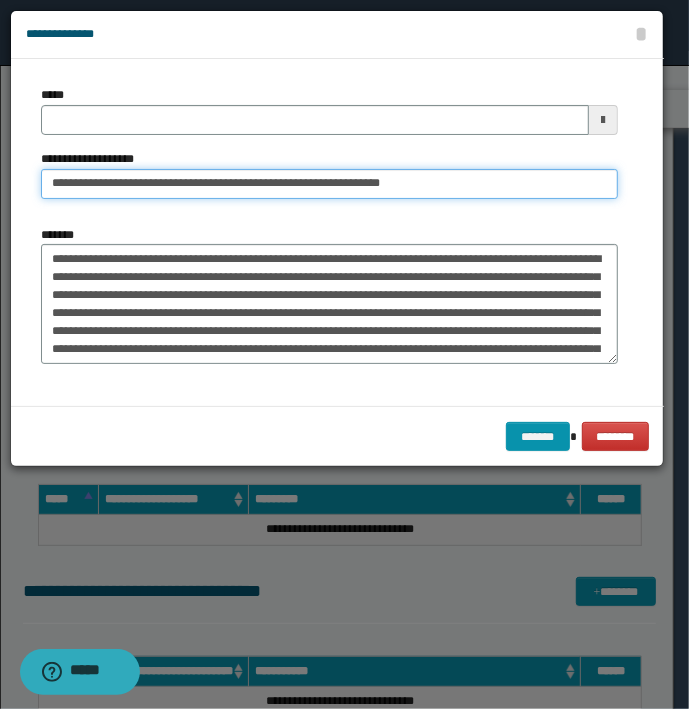 type 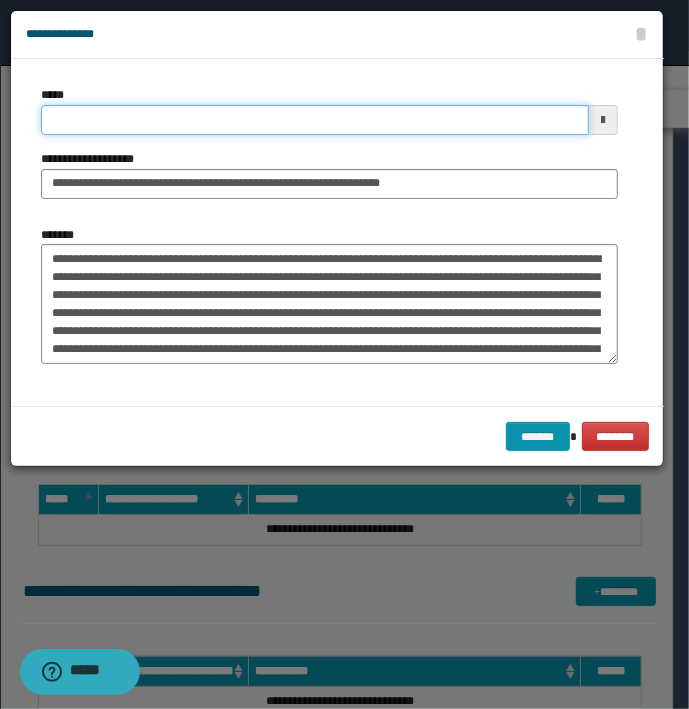 click on "*****" at bounding box center [315, 120] 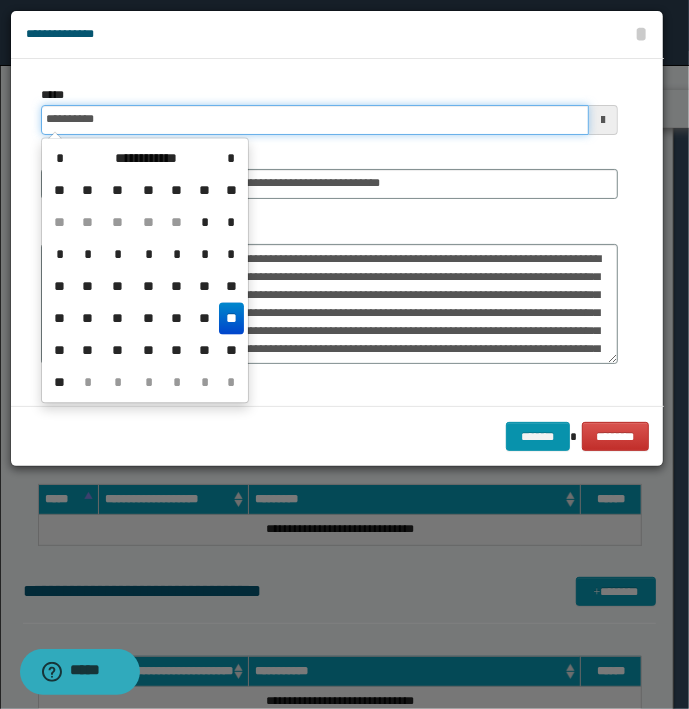 type on "**********" 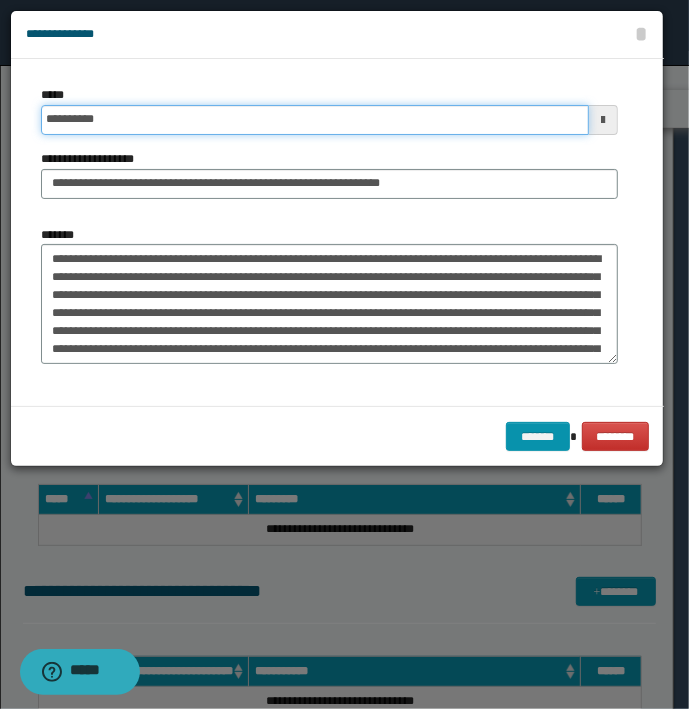 click on "*******" at bounding box center [538, 437] 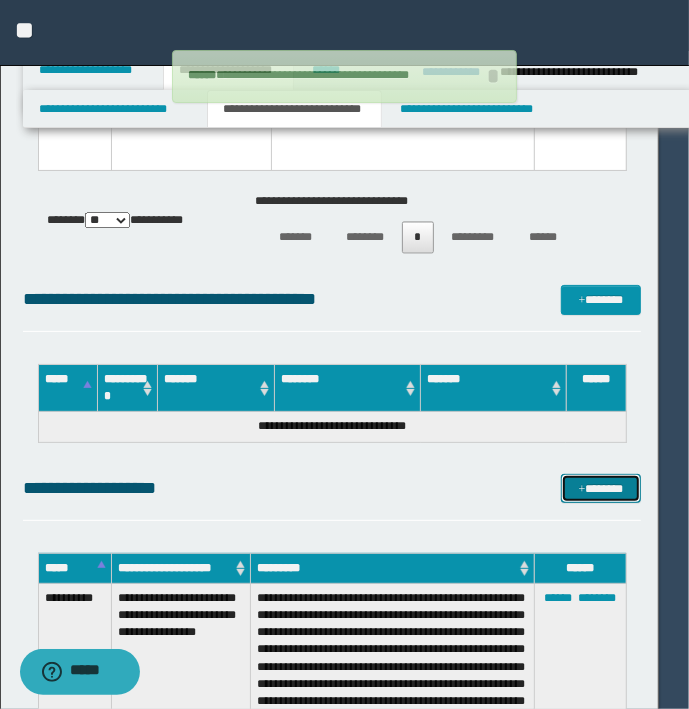 type 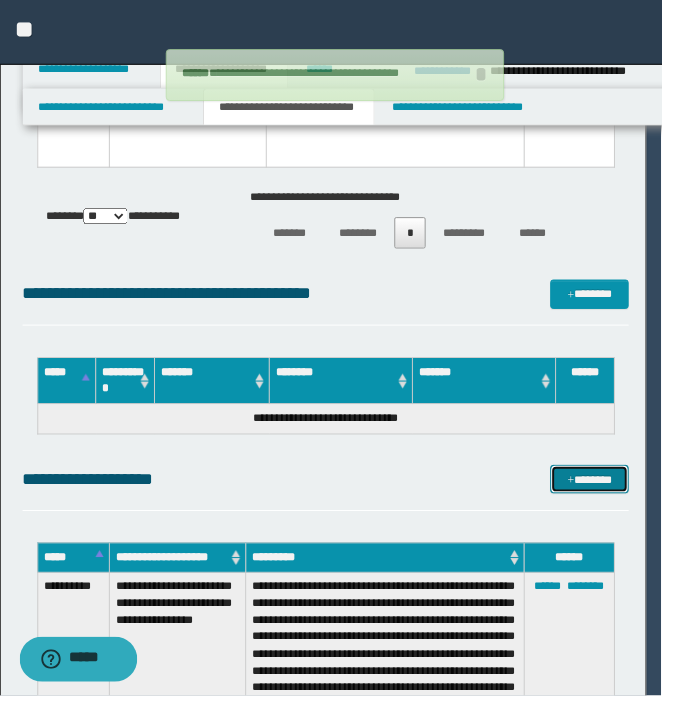 click on "*******" at bounding box center [600, 489] 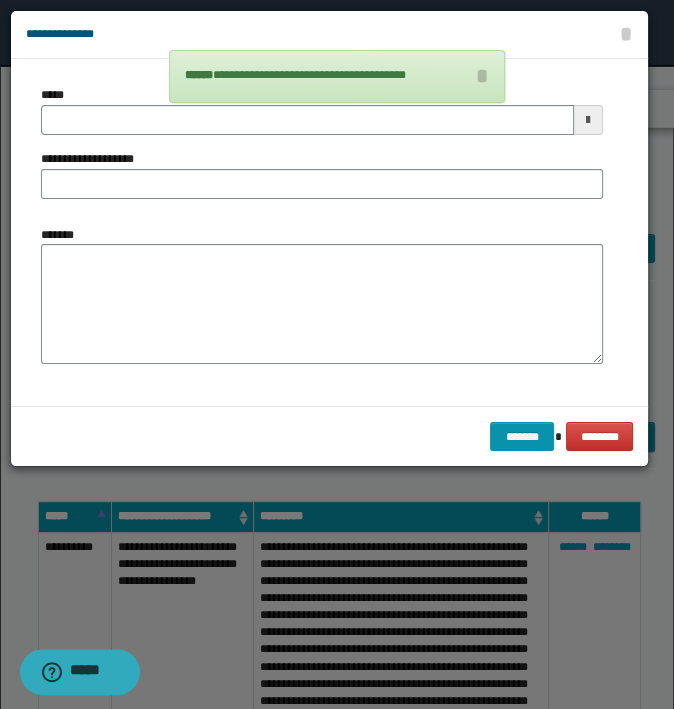 type 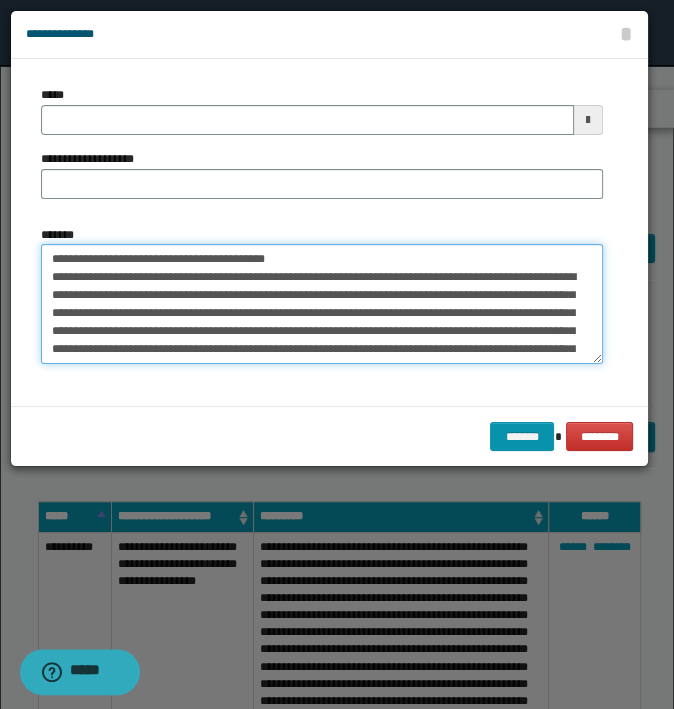 click on "**********" at bounding box center [322, 304] 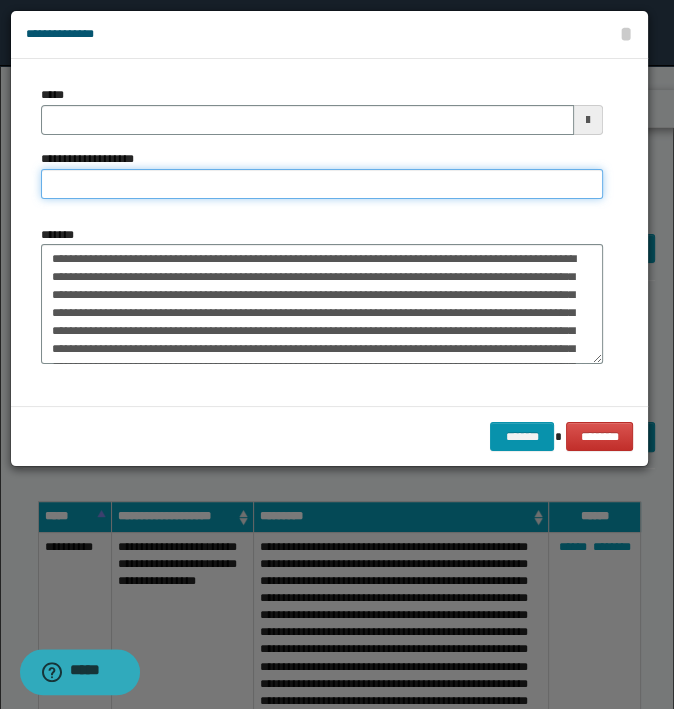 type on "**********" 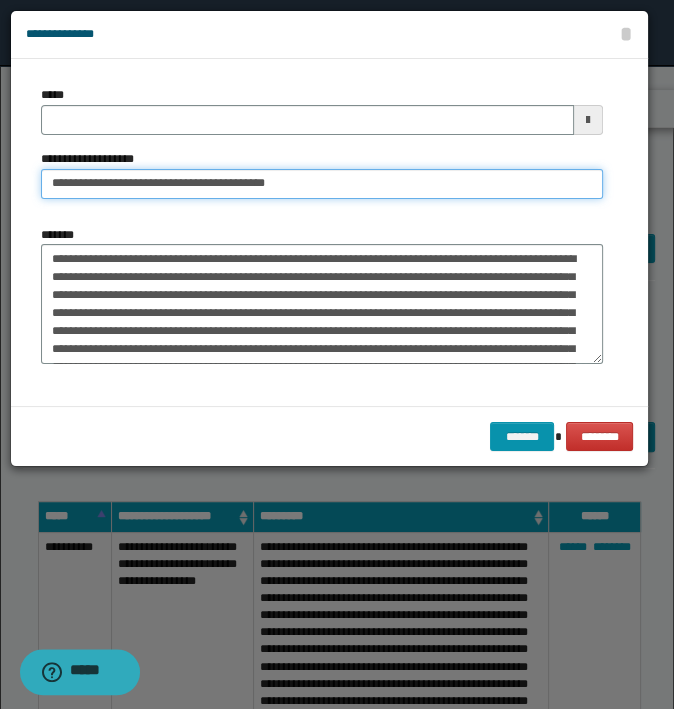 type 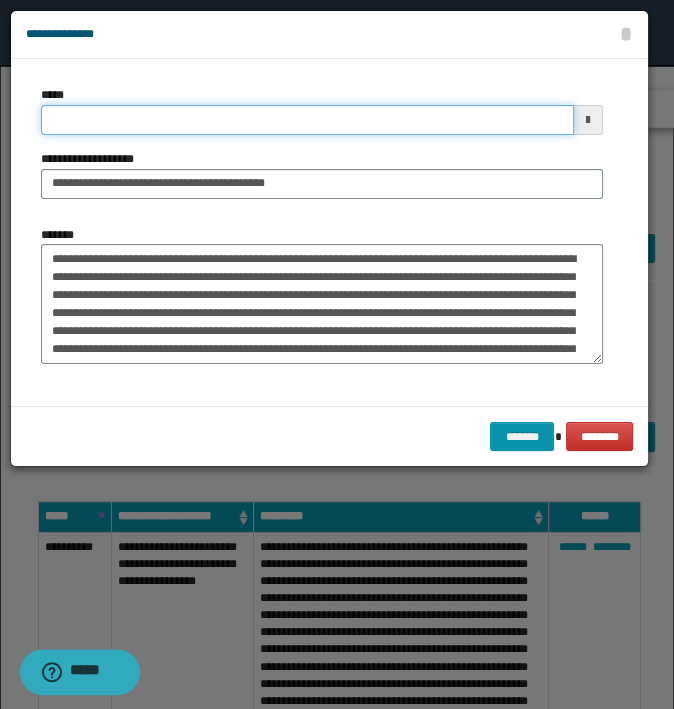 click on "*****" at bounding box center [307, 120] 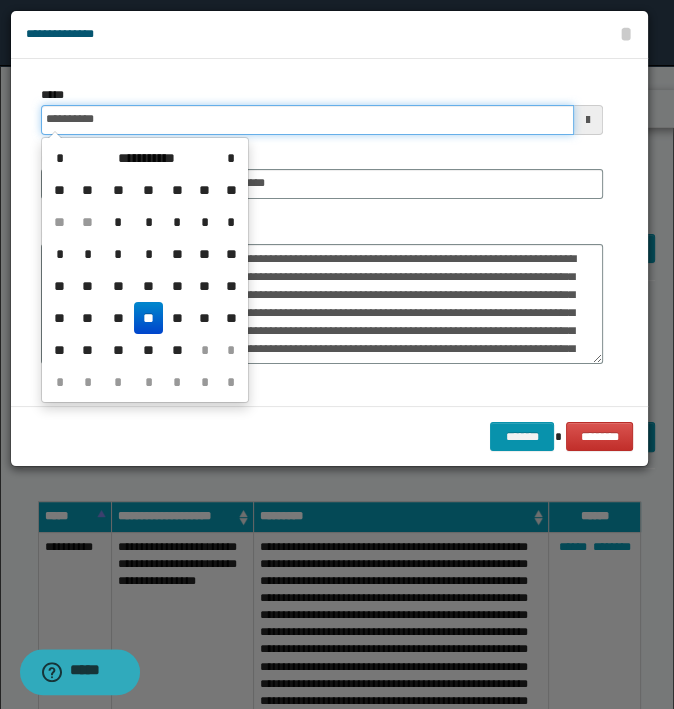type on "**********" 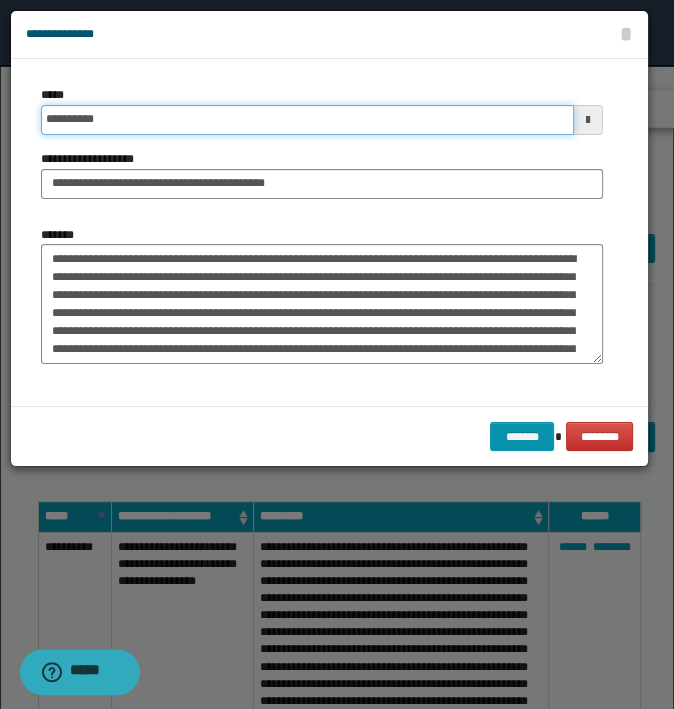 click on "*******" at bounding box center (522, 437) 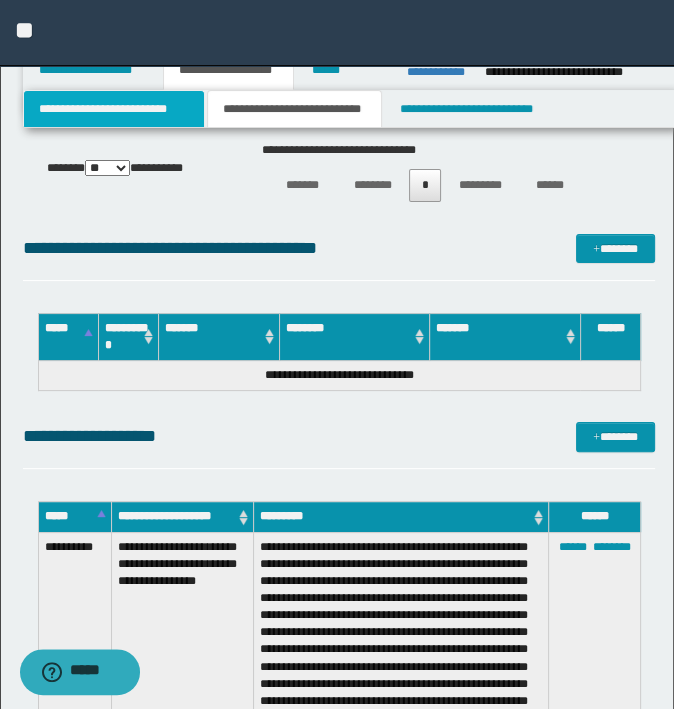 click on "**********" at bounding box center [114, 109] 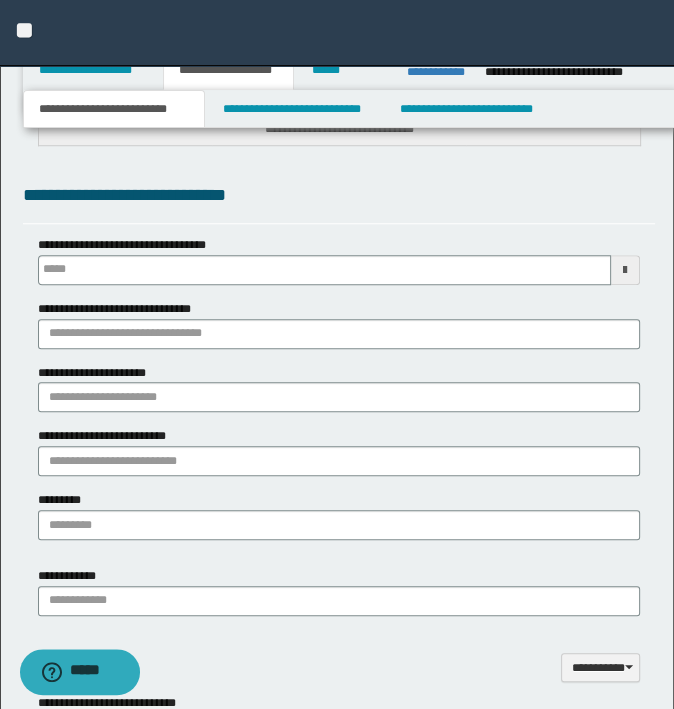 scroll, scrollTop: 878, scrollLeft: 0, axis: vertical 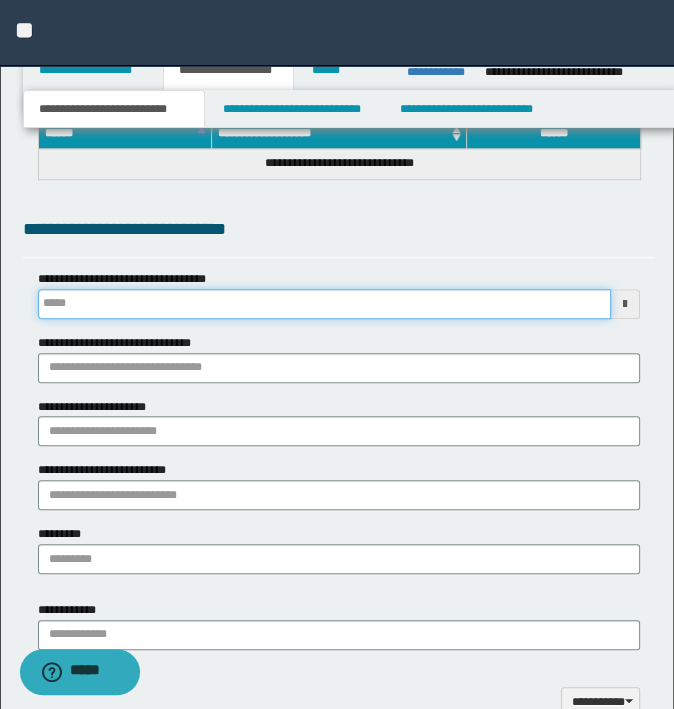 click on "**********" at bounding box center [325, 304] 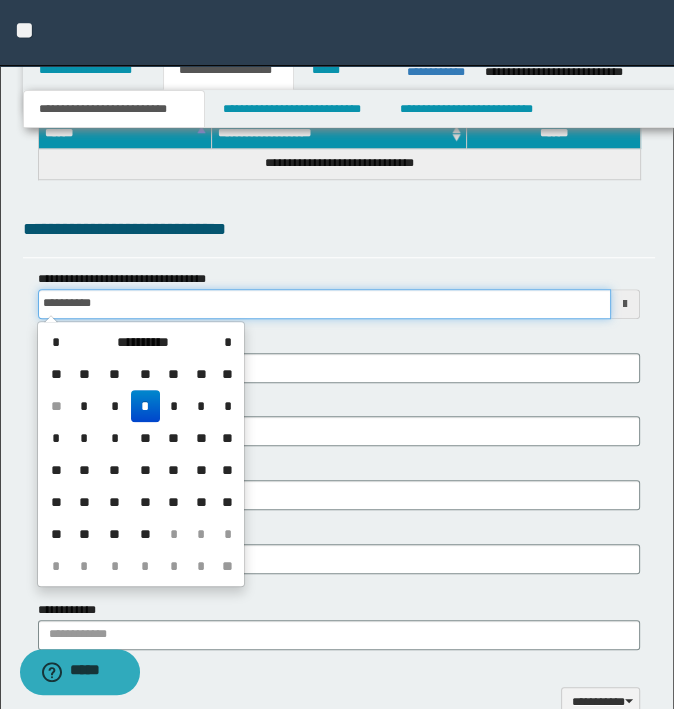 type on "**********" 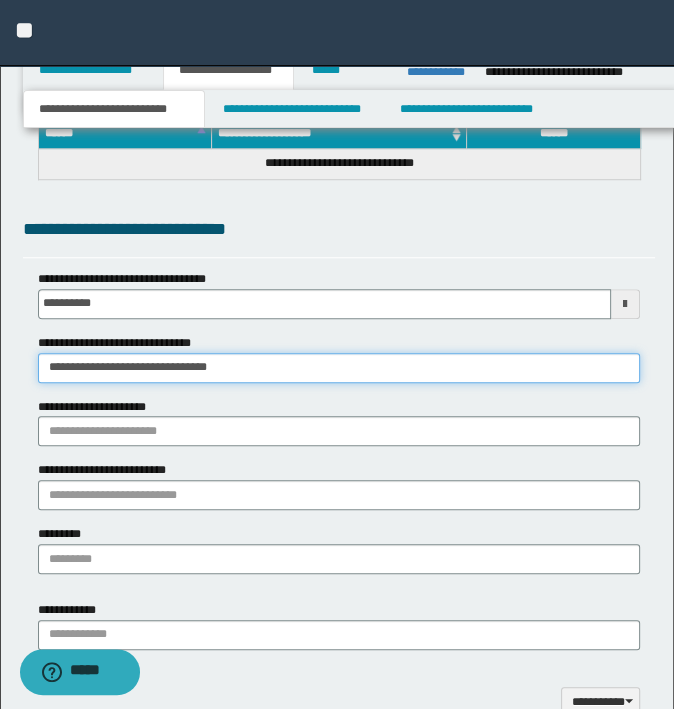 type on "**********" 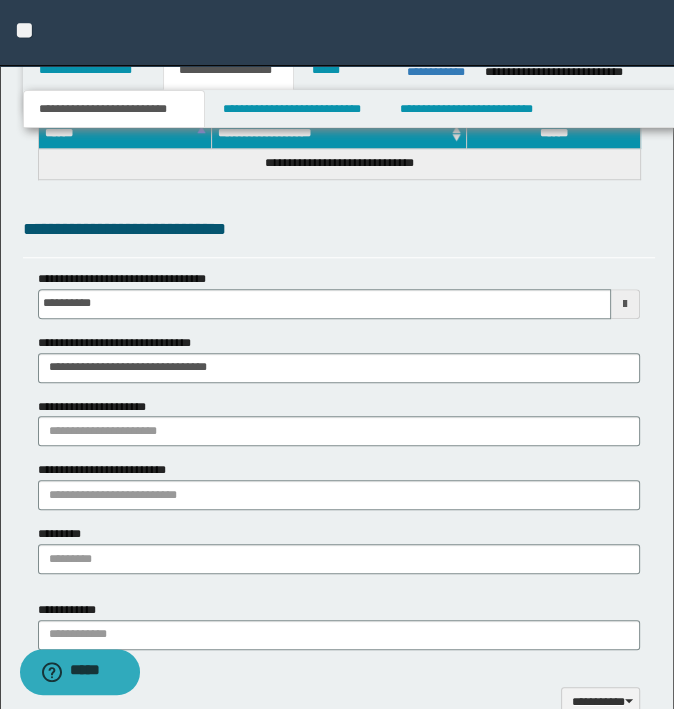 click on "**********" at bounding box center [339, 429] 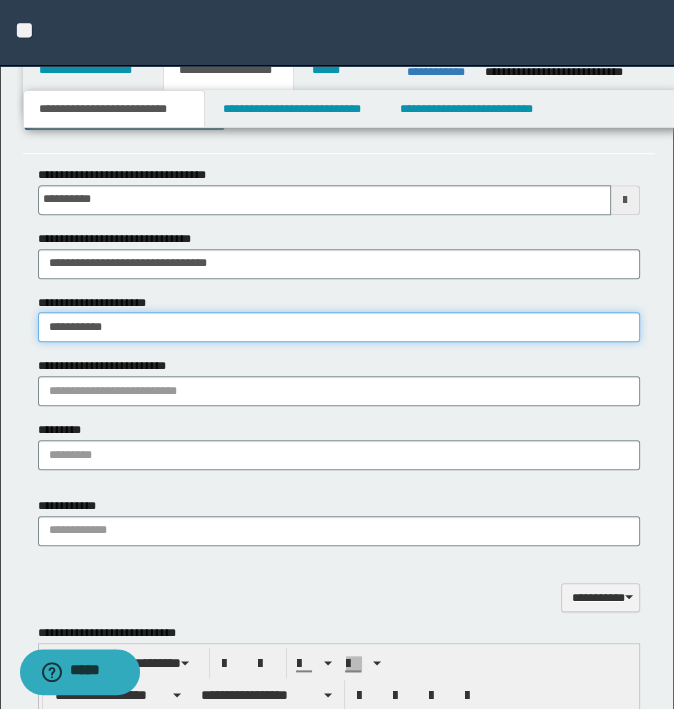 scroll, scrollTop: 1078, scrollLeft: 0, axis: vertical 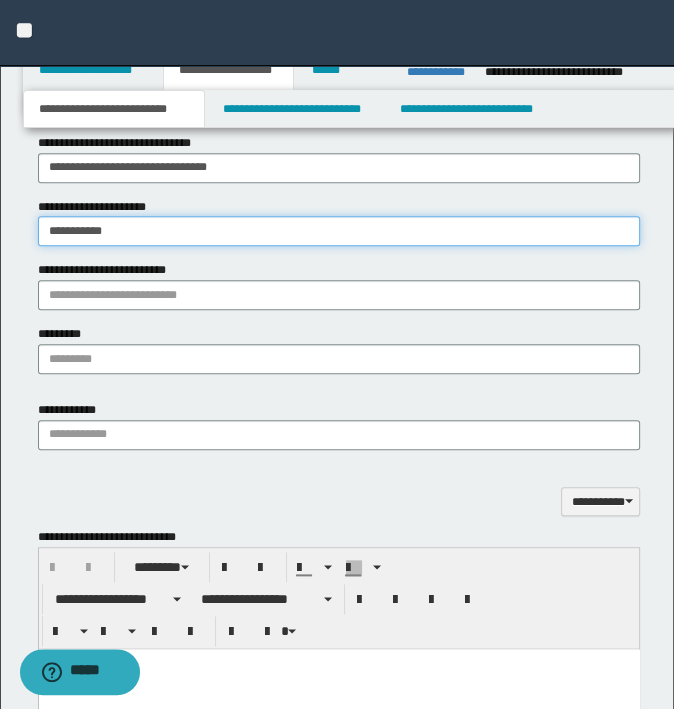 type on "**********" 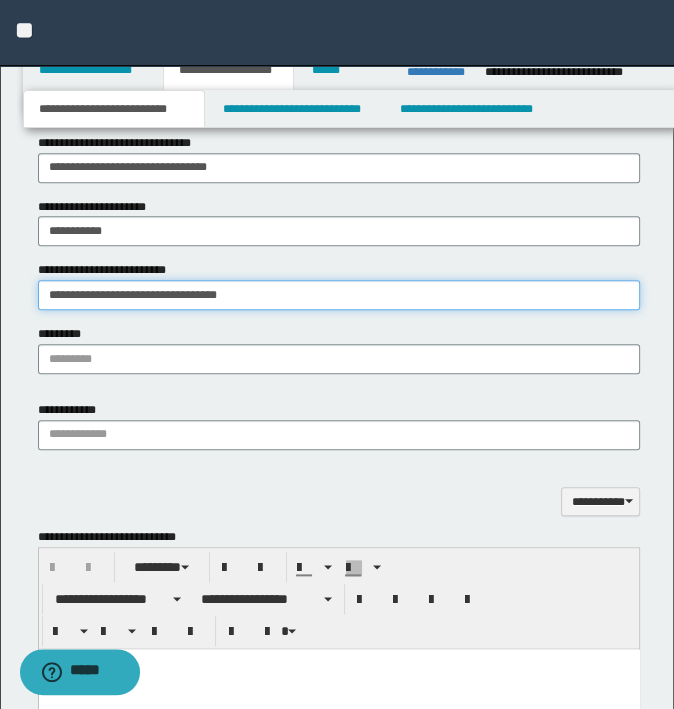 type on "**********" 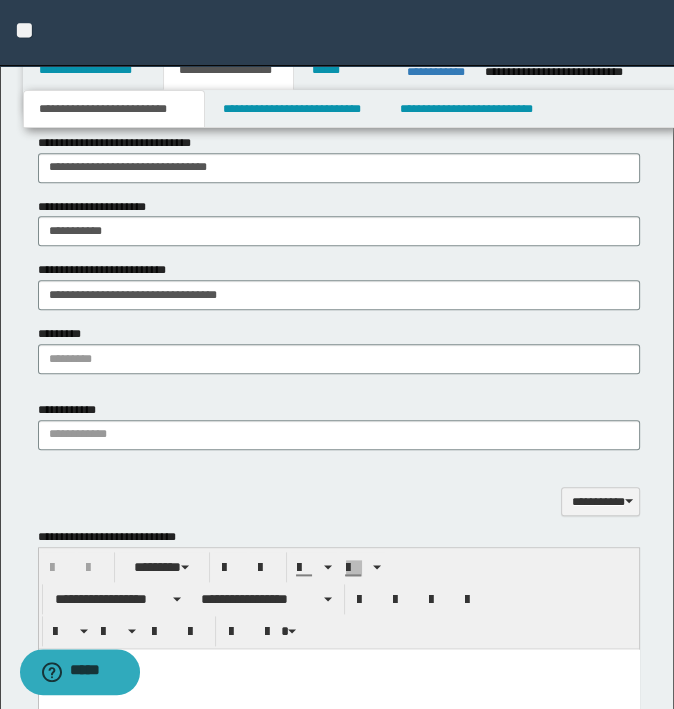 click on "*********" at bounding box center [339, 349] 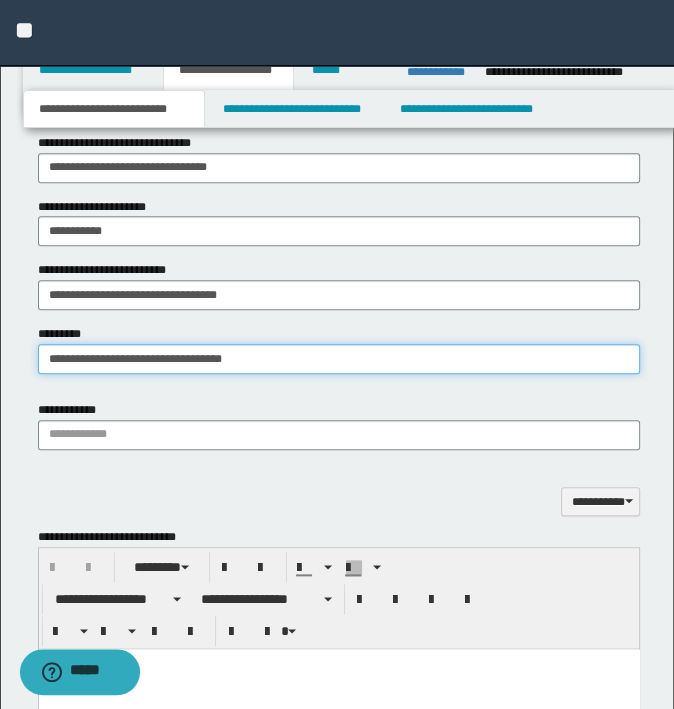 type on "**********" 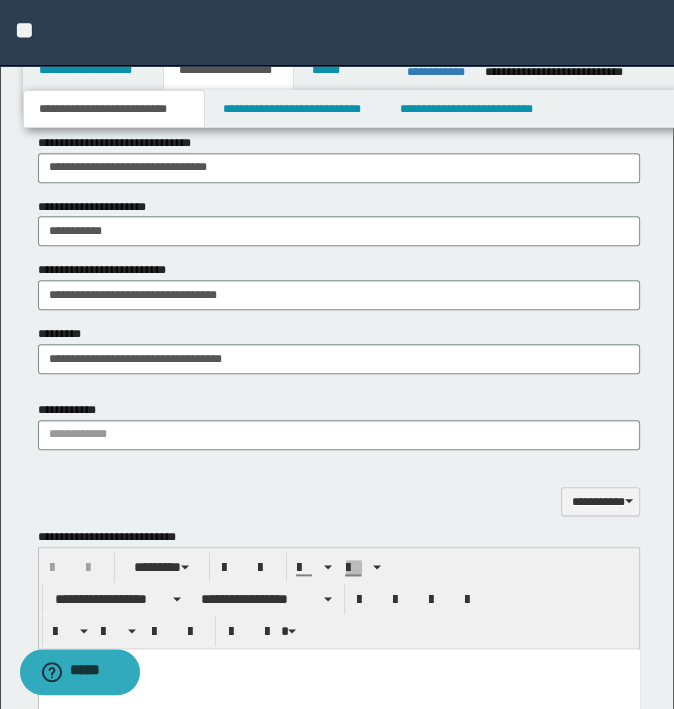 click on "**********" at bounding box center [339, 141] 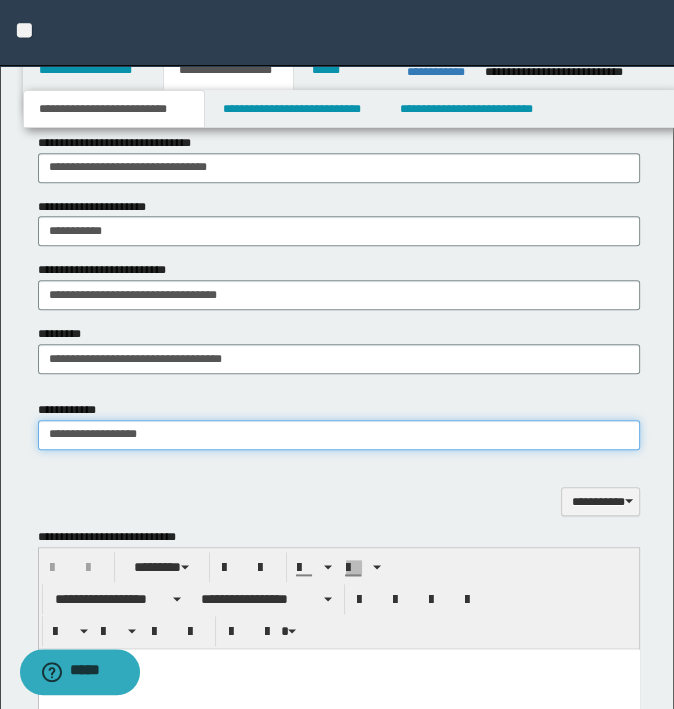type on "**********" 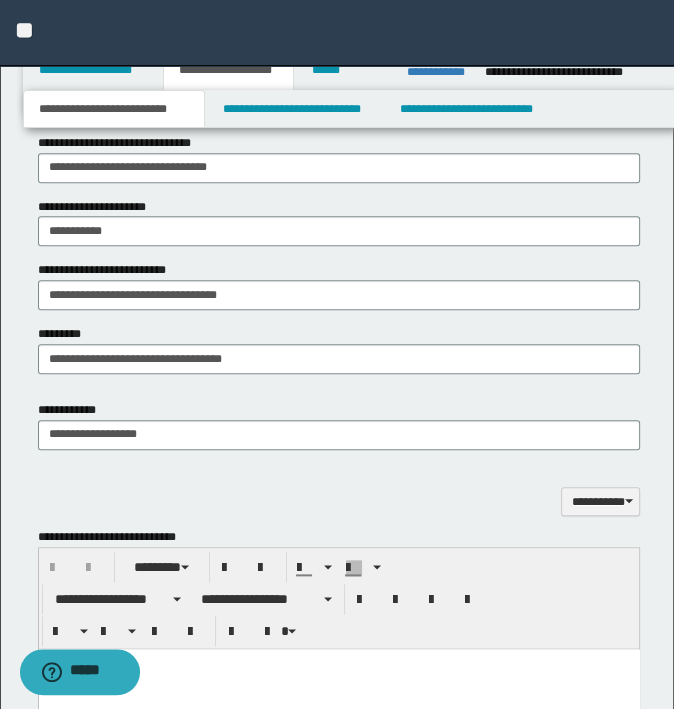 click on "**********" at bounding box center (339, 502) 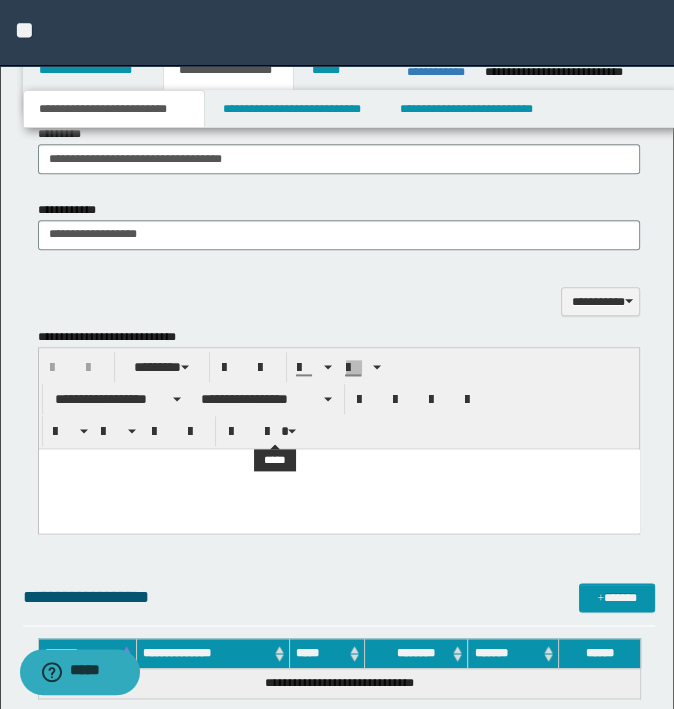 click at bounding box center (338, 489) 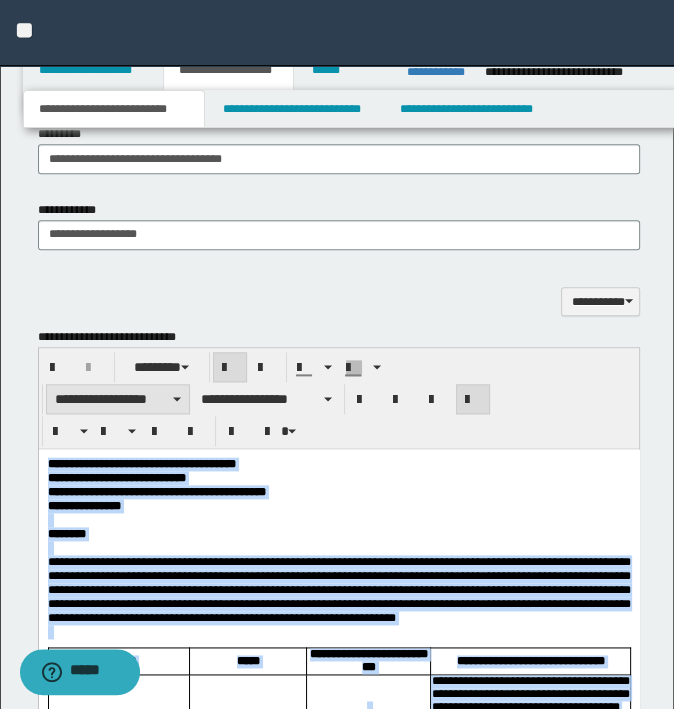 click on "**********" at bounding box center (118, 399) 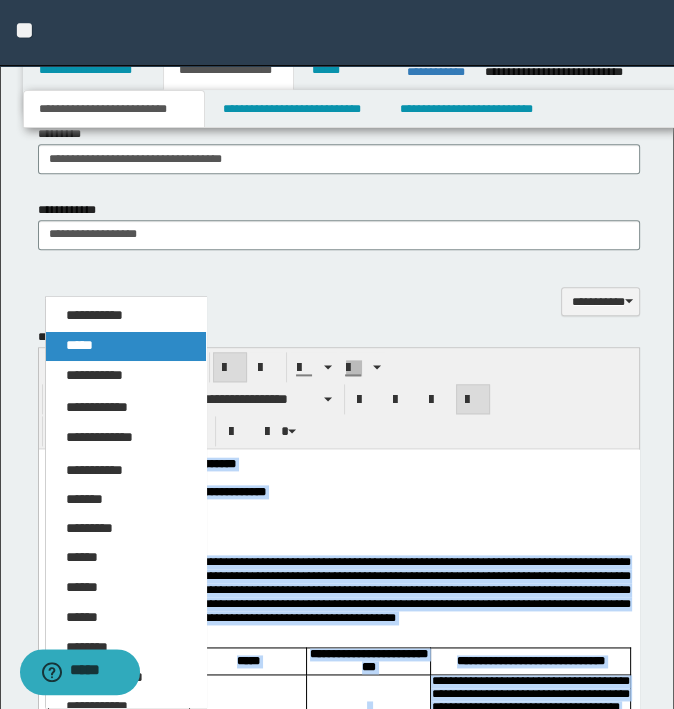 click on "*****" at bounding box center [126, 346] 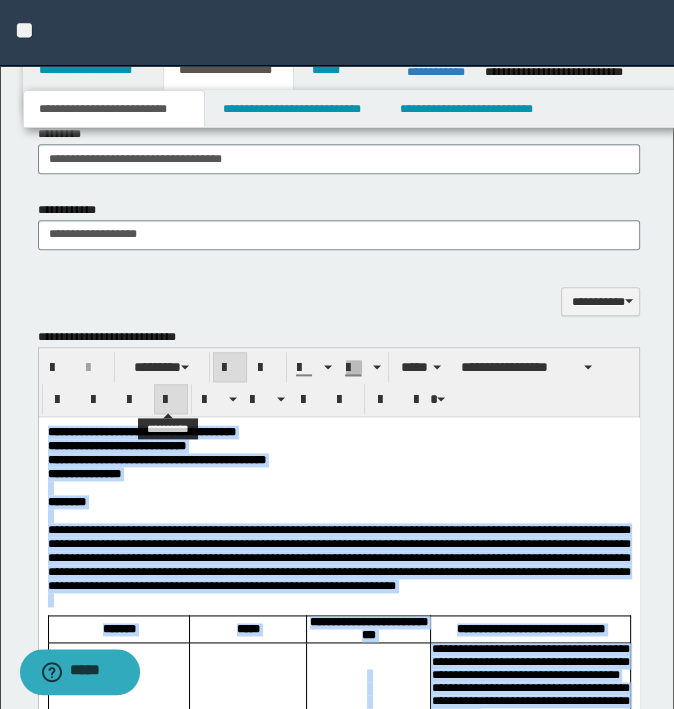 click at bounding box center [171, 399] 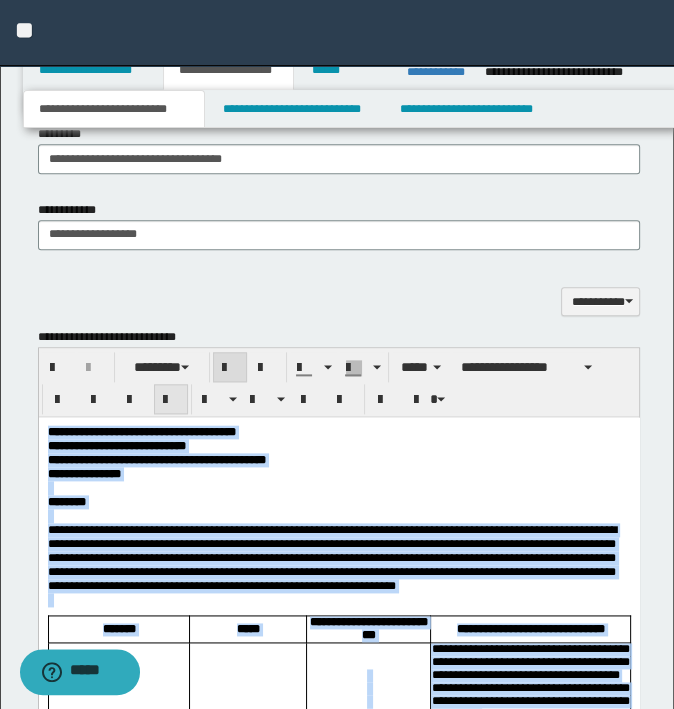 click at bounding box center [171, 399] 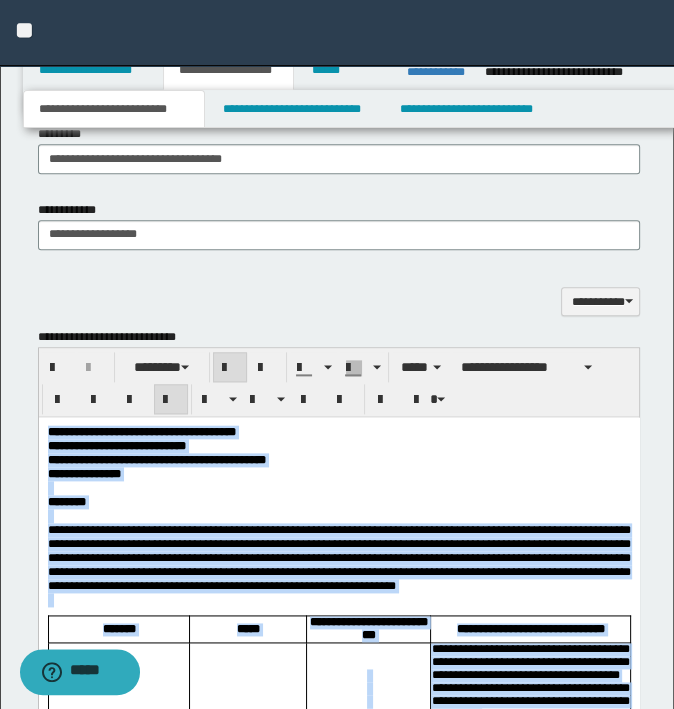 click on "**********" at bounding box center [338, 558] 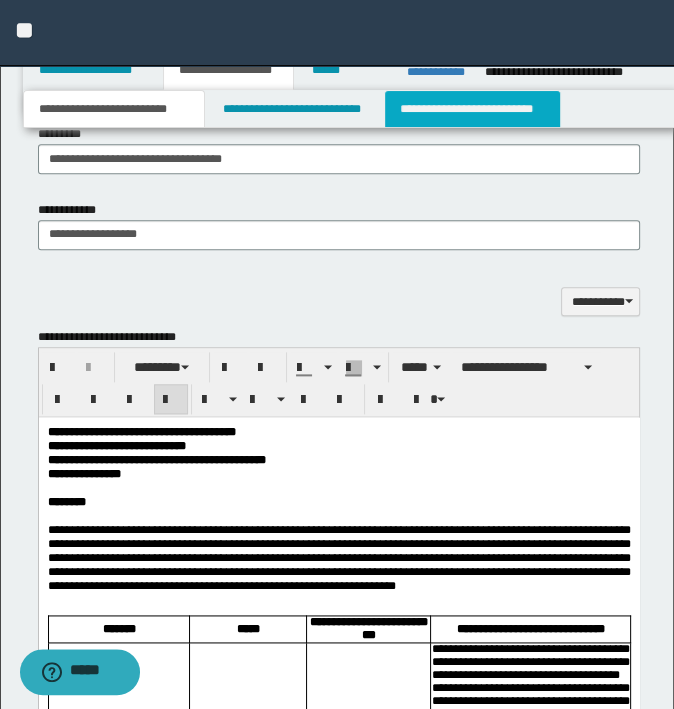 click on "**********" at bounding box center [472, 109] 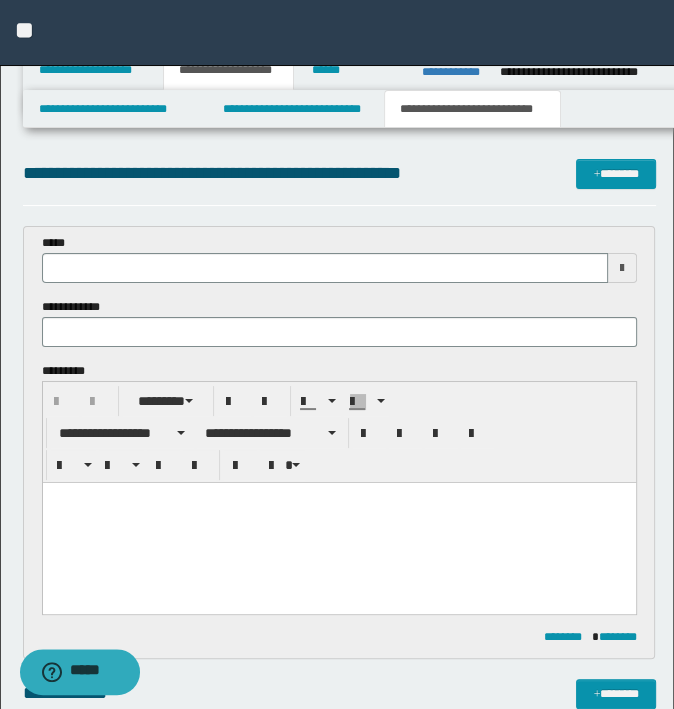 scroll, scrollTop: 0, scrollLeft: 0, axis: both 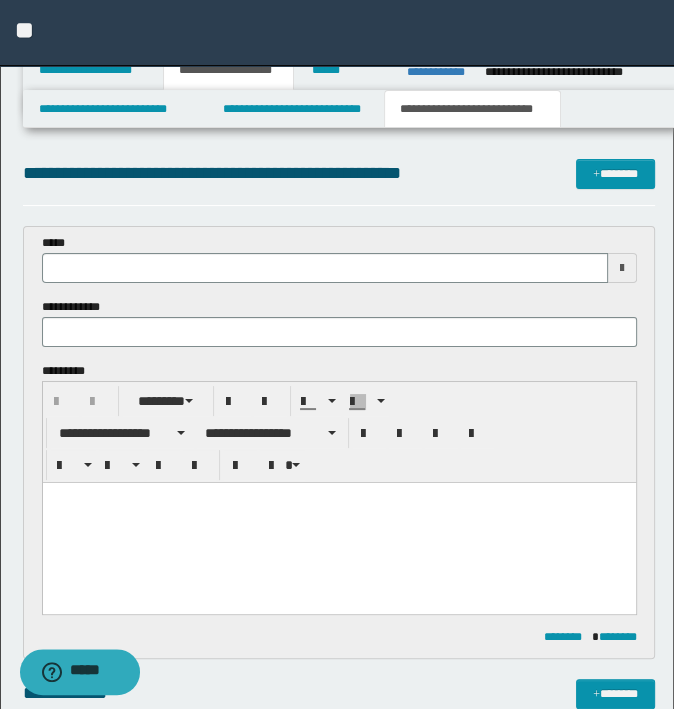 click on "**********" at bounding box center [337, 909] 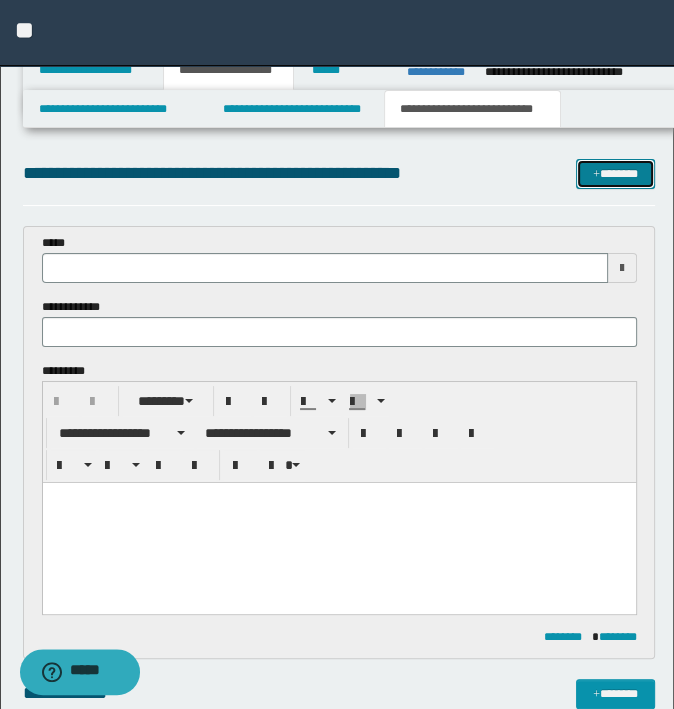 click on "*******" at bounding box center [615, 174] 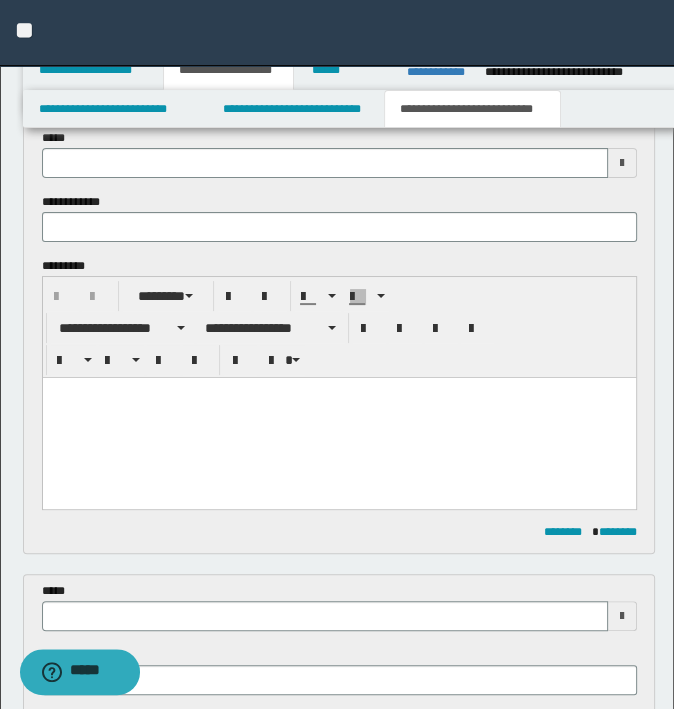 scroll, scrollTop: 0, scrollLeft: 0, axis: both 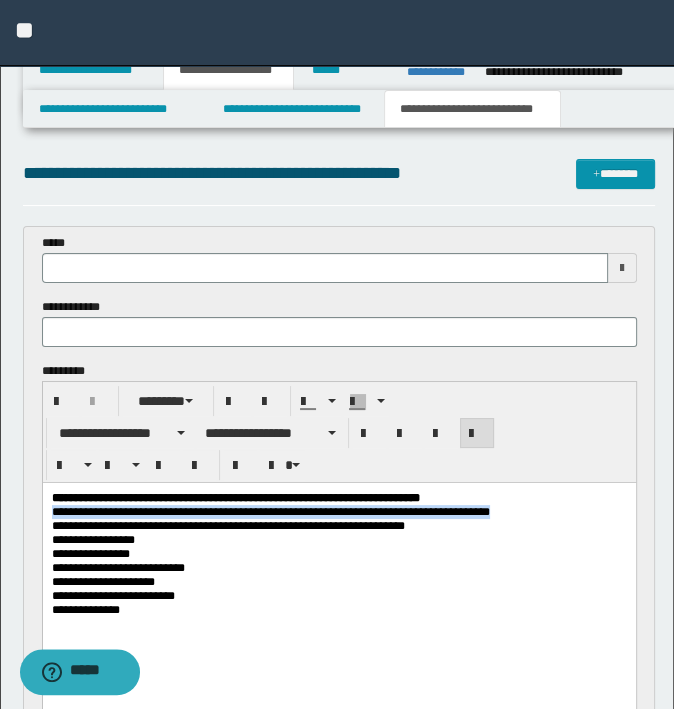 drag, startPoint x: 505, startPoint y: 519, endPoint x: -5, endPoint y: 516, distance: 510.00882 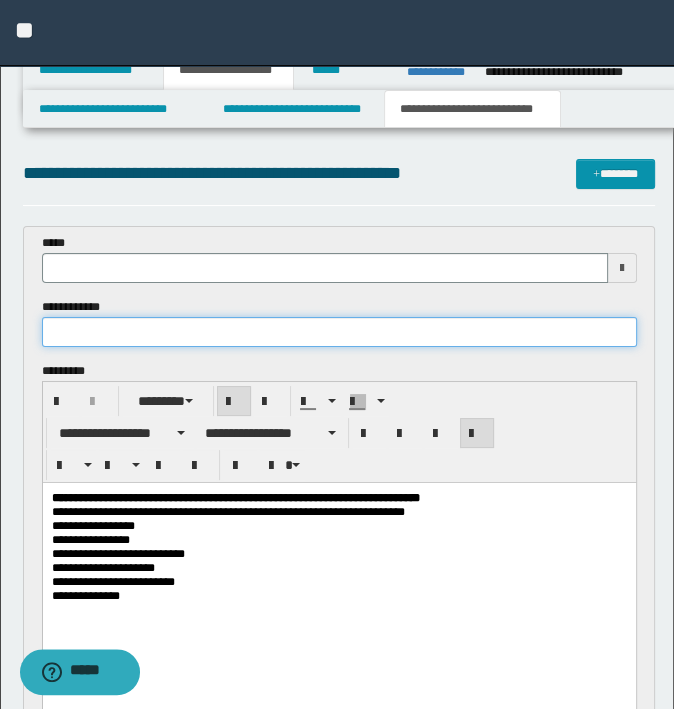 click at bounding box center (339, 332) 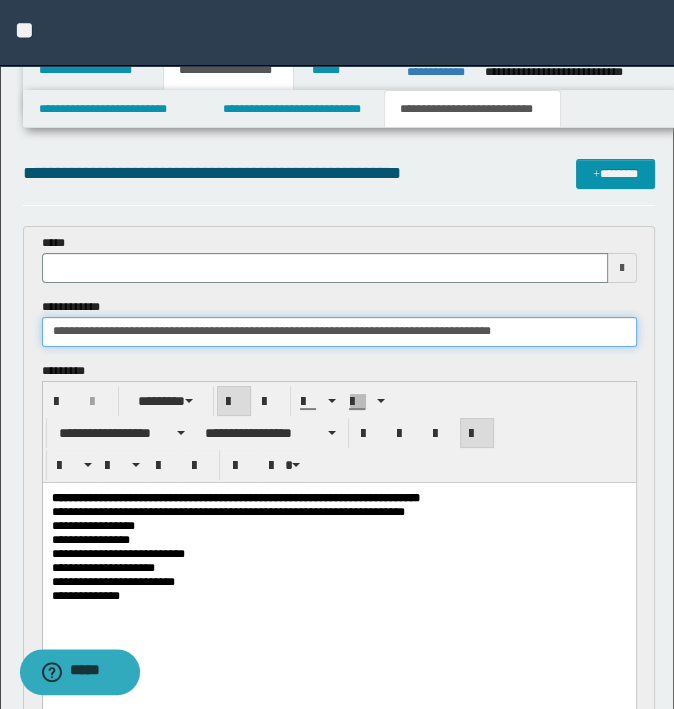 type on "**********" 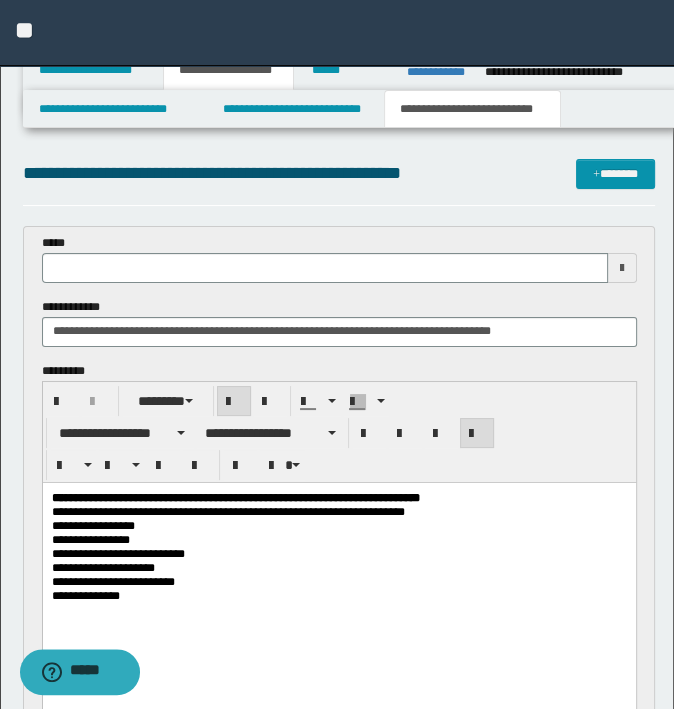 click on "**********" at bounding box center [338, 575] 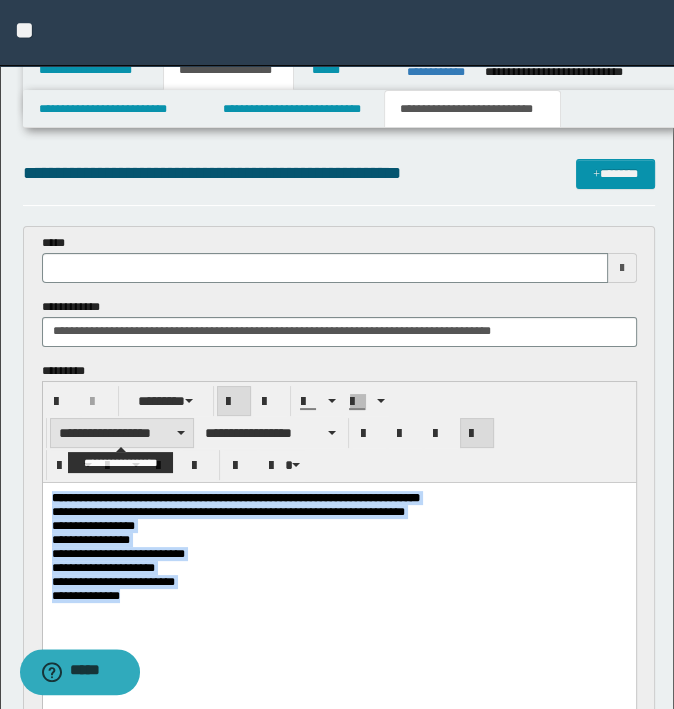 click on "**********" at bounding box center (122, 433) 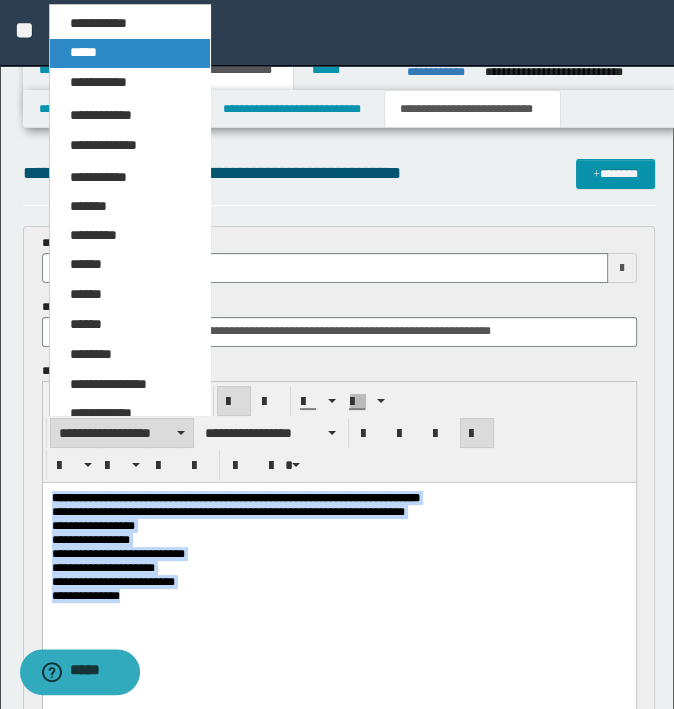 click on "*****" at bounding box center (83, 52) 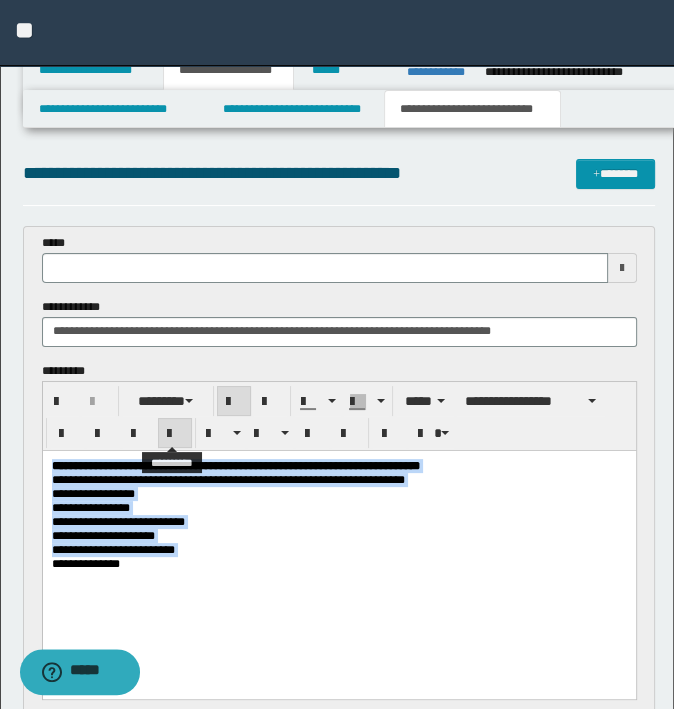 click at bounding box center [175, 434] 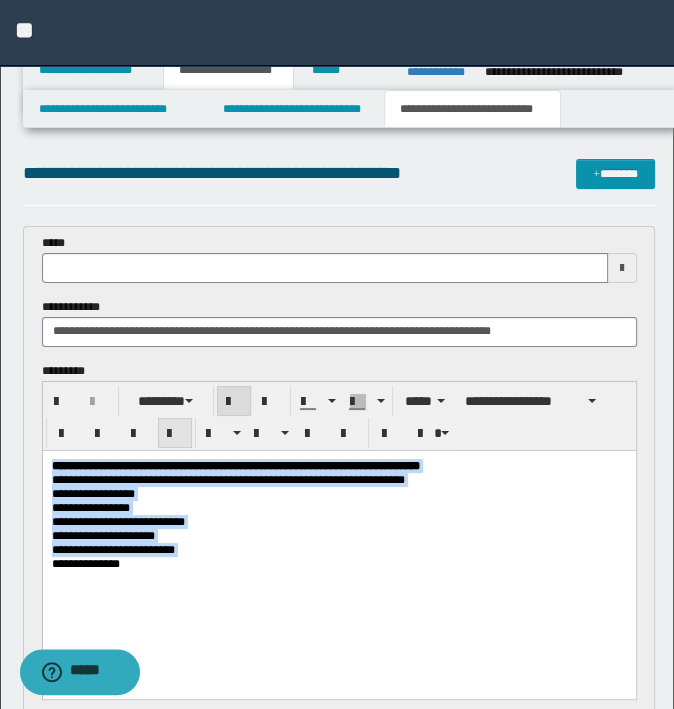 click at bounding box center [175, 434] 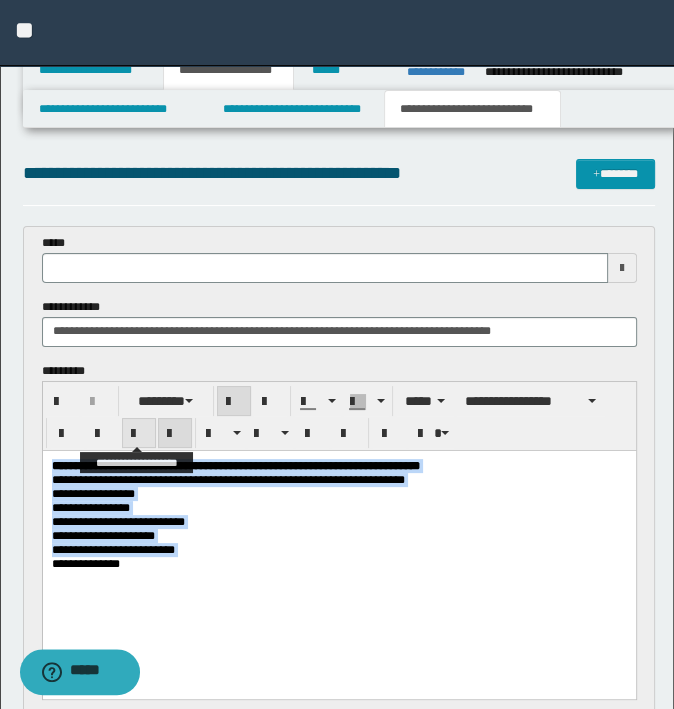 click at bounding box center (139, 433) 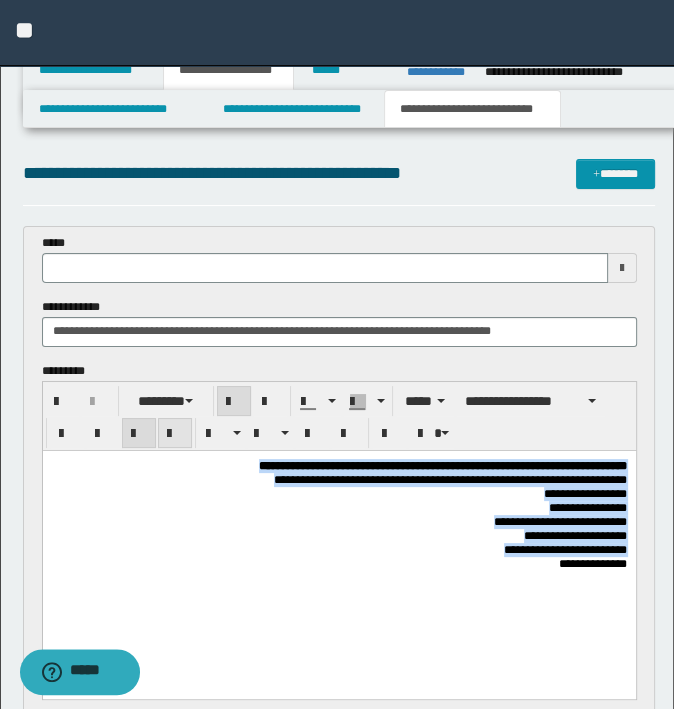 click at bounding box center (175, 434) 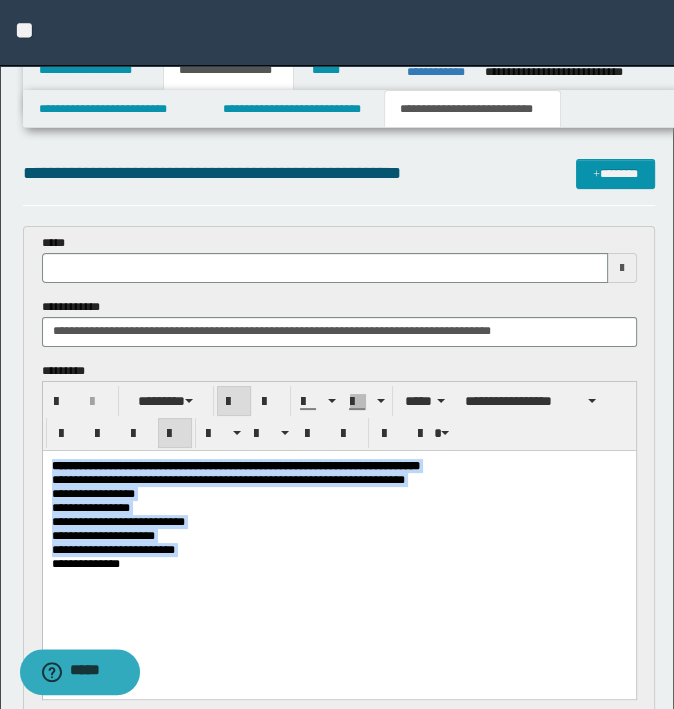 copy on "**********" 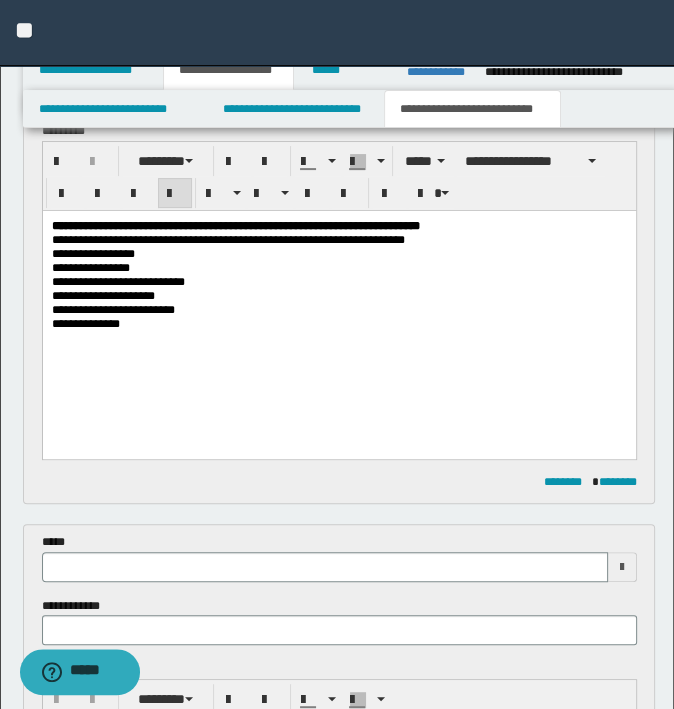 scroll, scrollTop: 600, scrollLeft: 0, axis: vertical 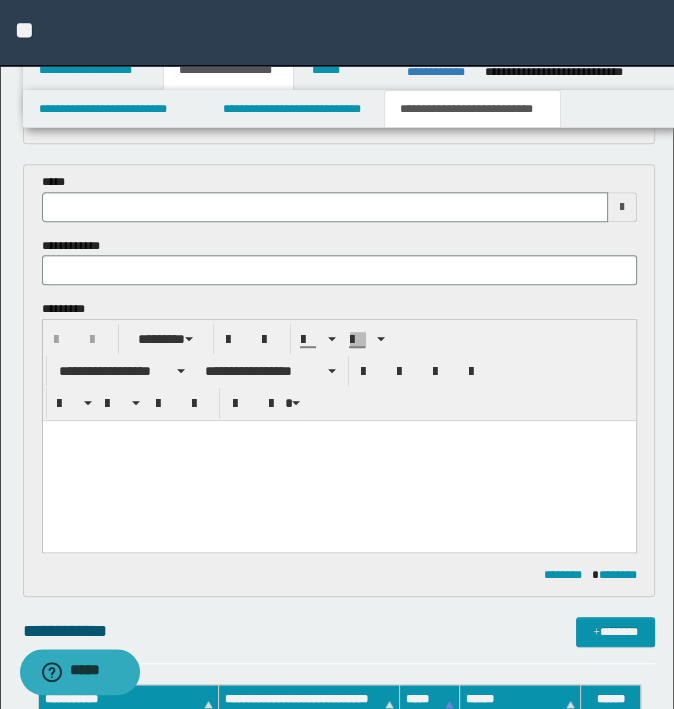 click on "********
********" at bounding box center [339, 575] 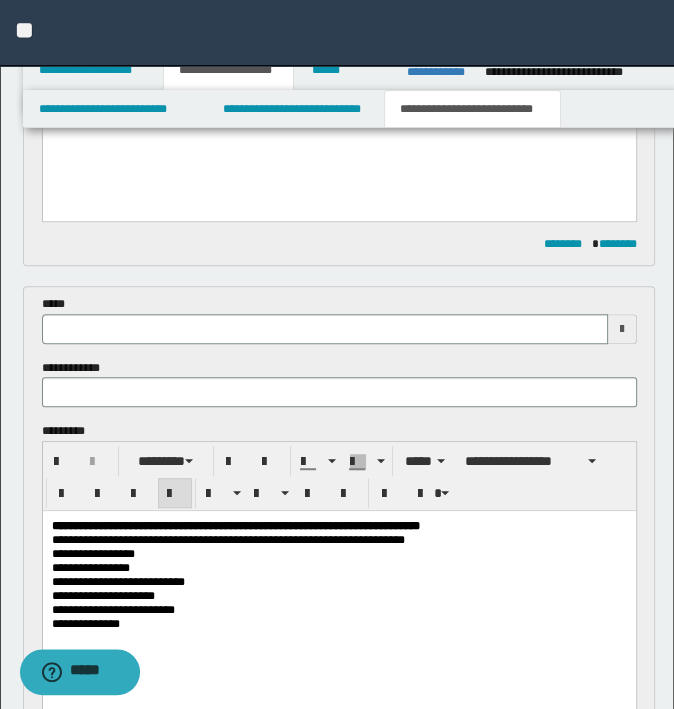 type 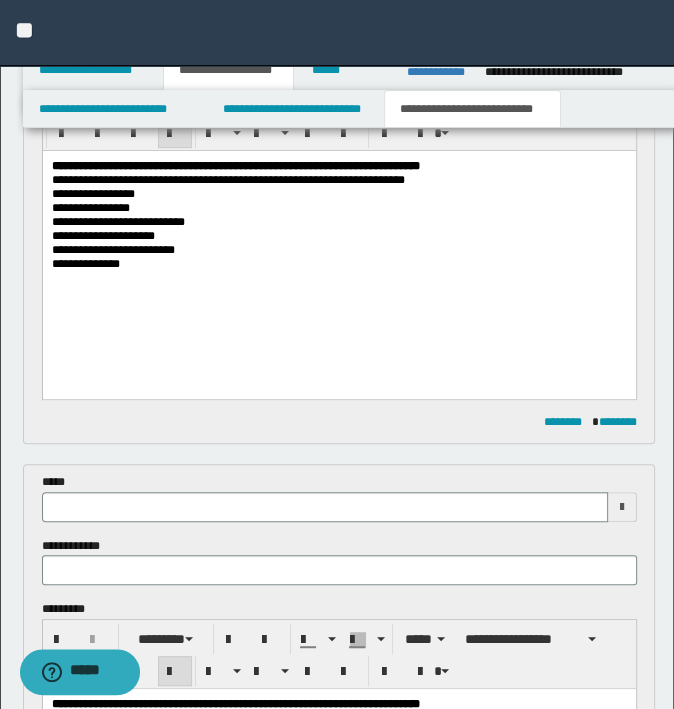 scroll, scrollTop: 100, scrollLeft: 0, axis: vertical 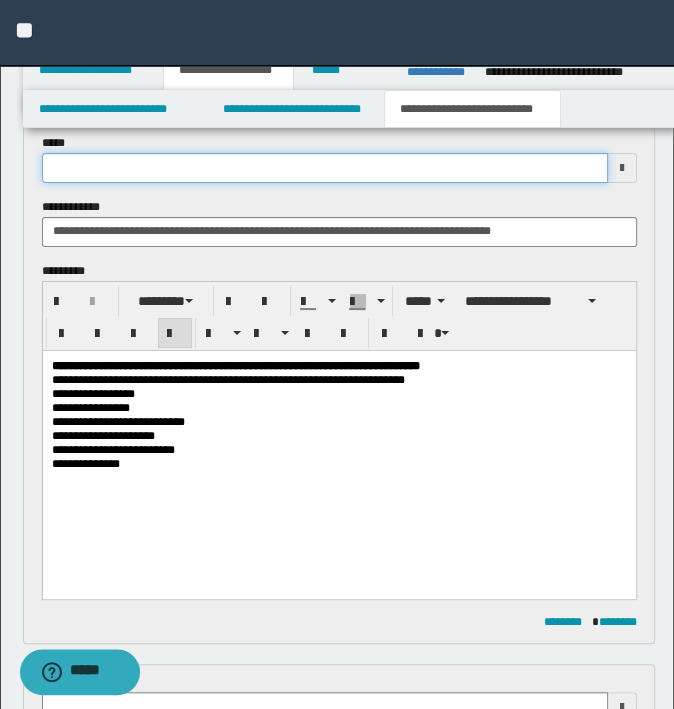 click at bounding box center [325, 168] 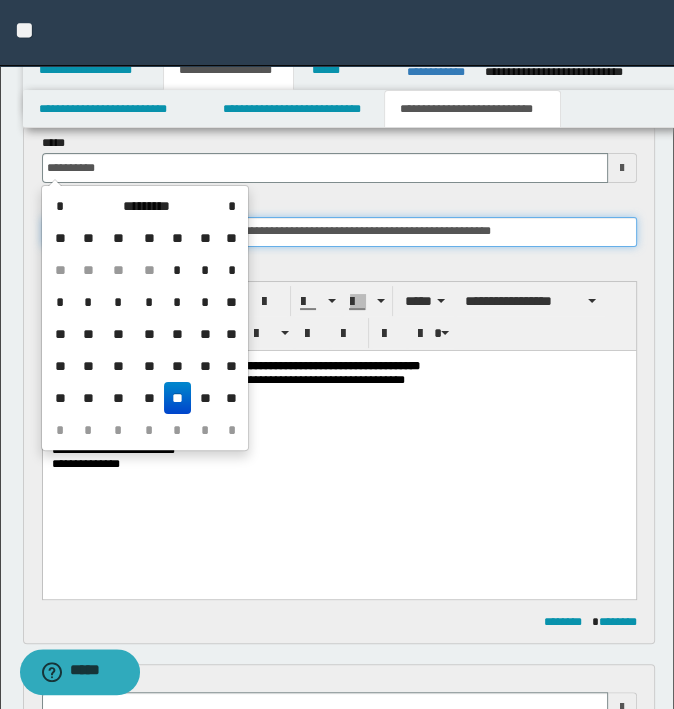 type on "**********" 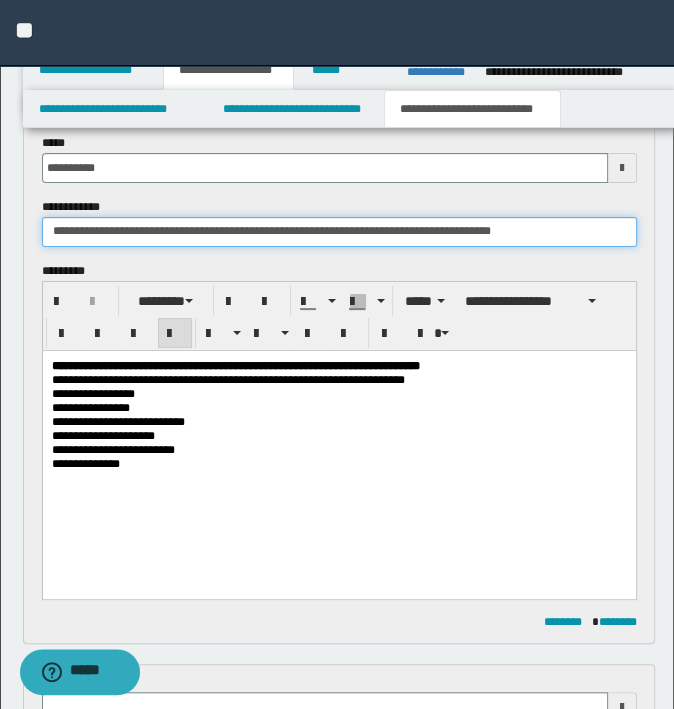 click on "**********" at bounding box center (339, 232) 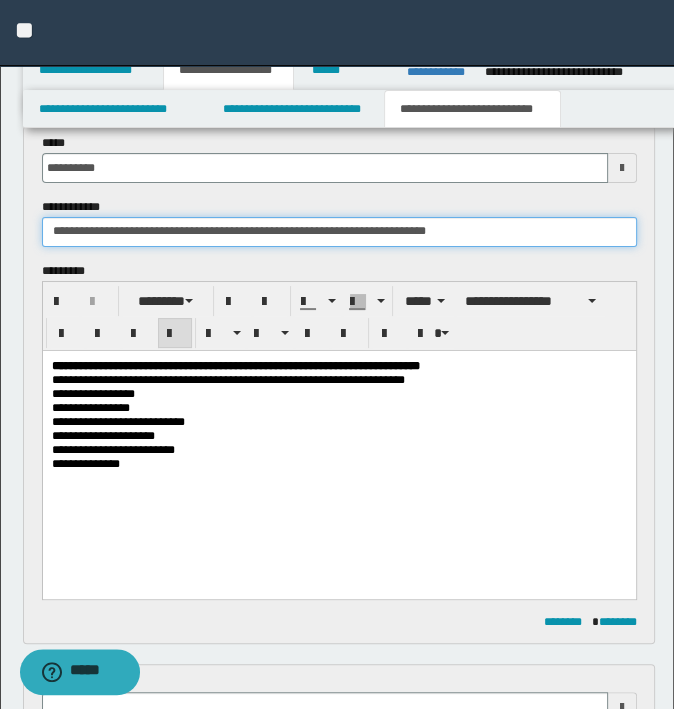 drag, startPoint x: 293, startPoint y: 232, endPoint x: 152, endPoint y: 230, distance: 141.01419 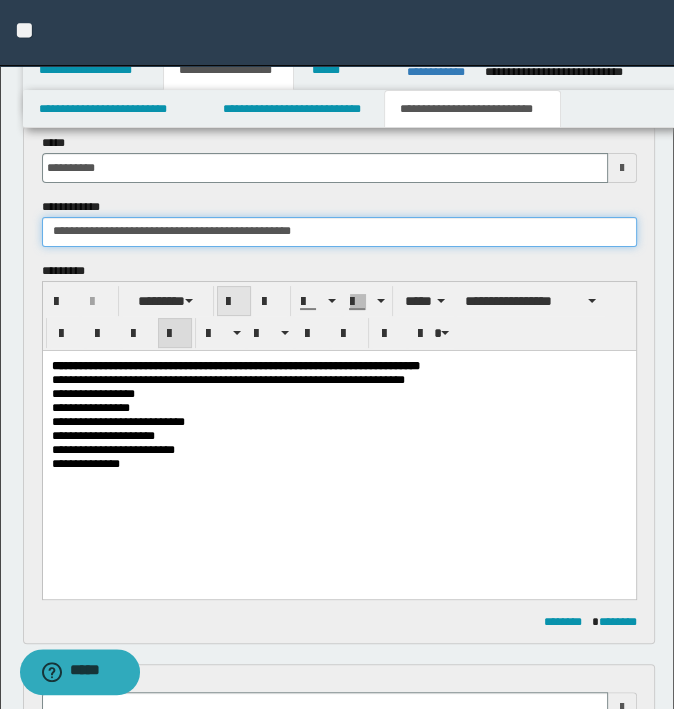type on "**********" 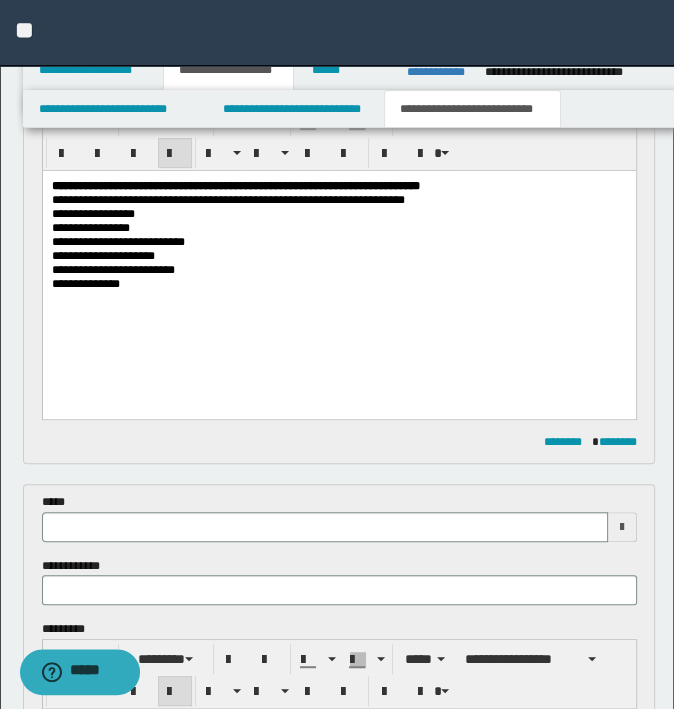 scroll, scrollTop: 600, scrollLeft: 0, axis: vertical 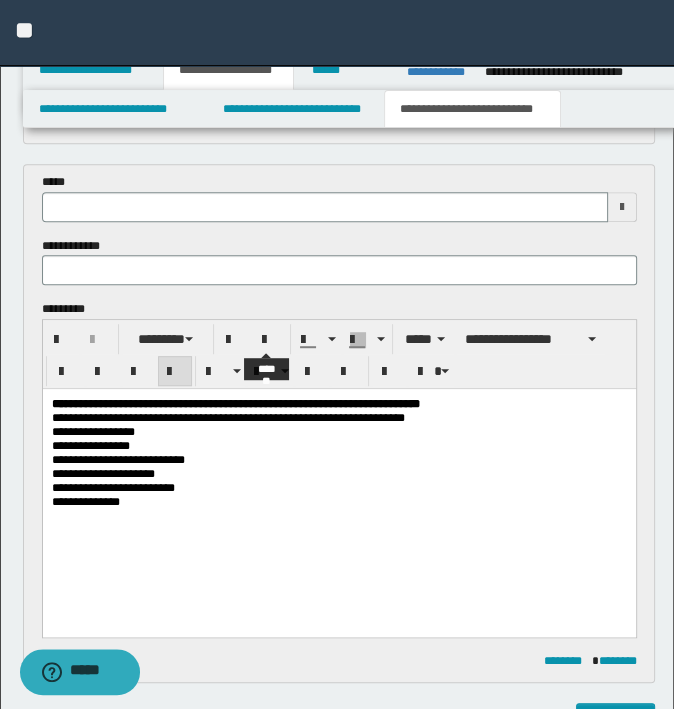 type 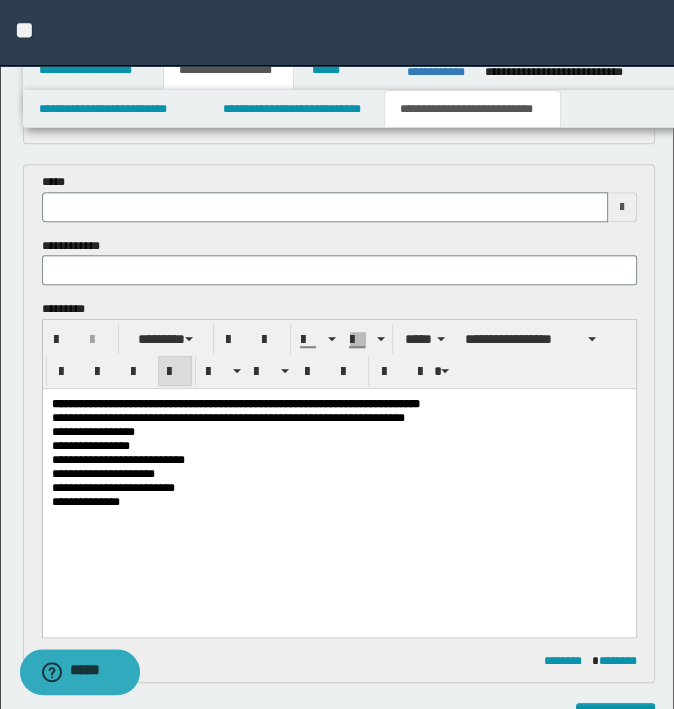 type on "**********" 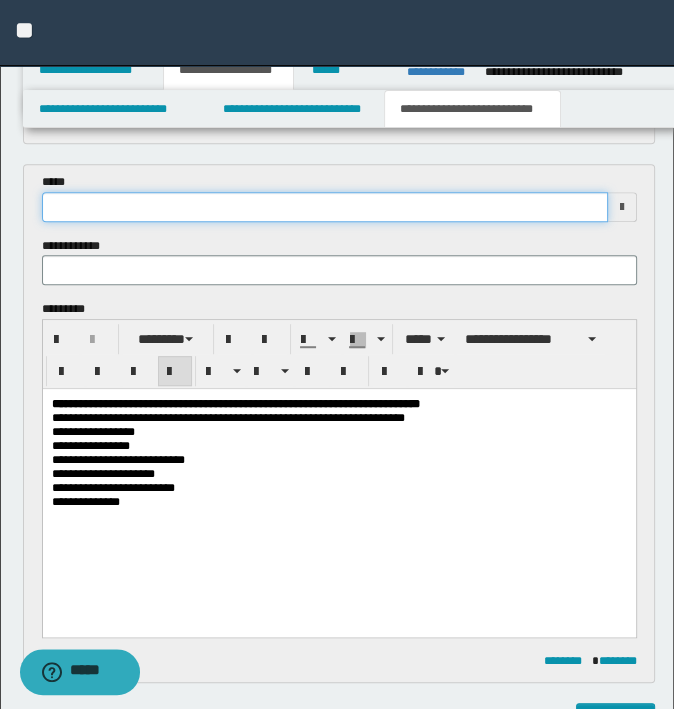 click at bounding box center [325, 207] 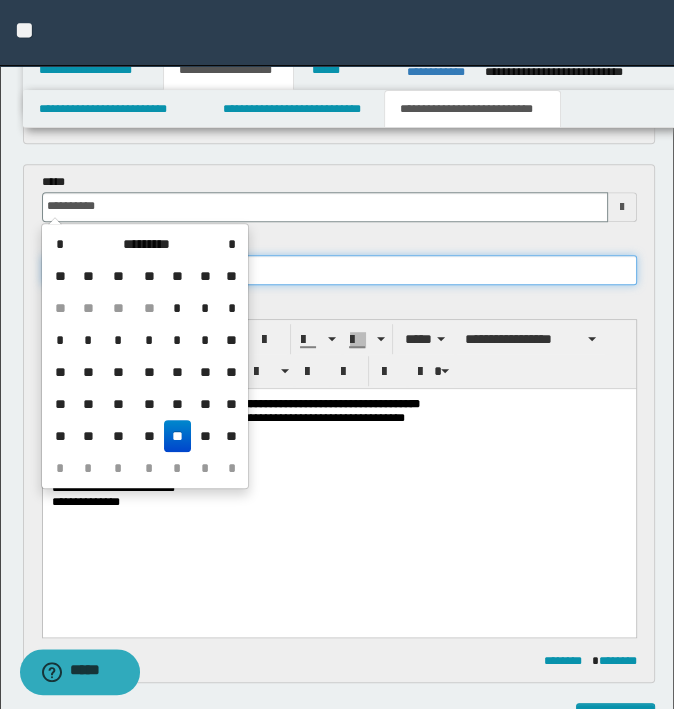 type on "**********" 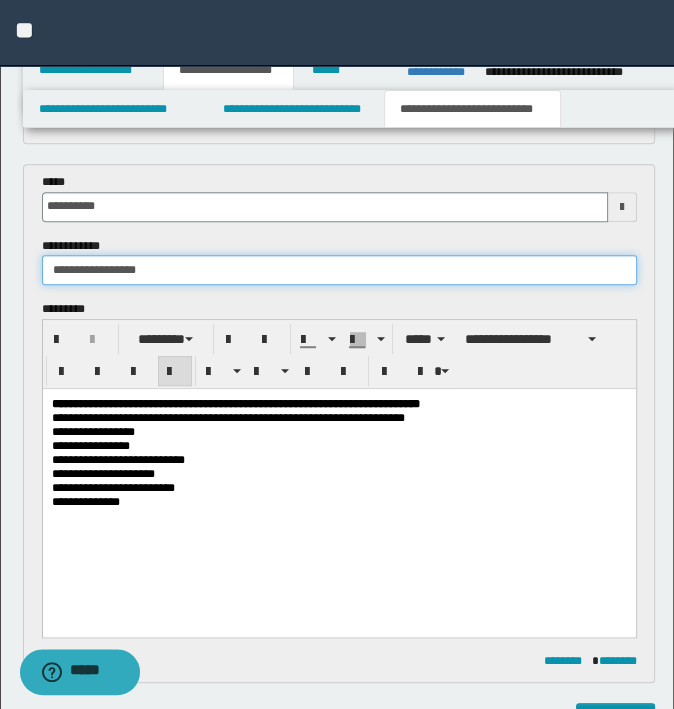 click on "**********" at bounding box center (339, 270) 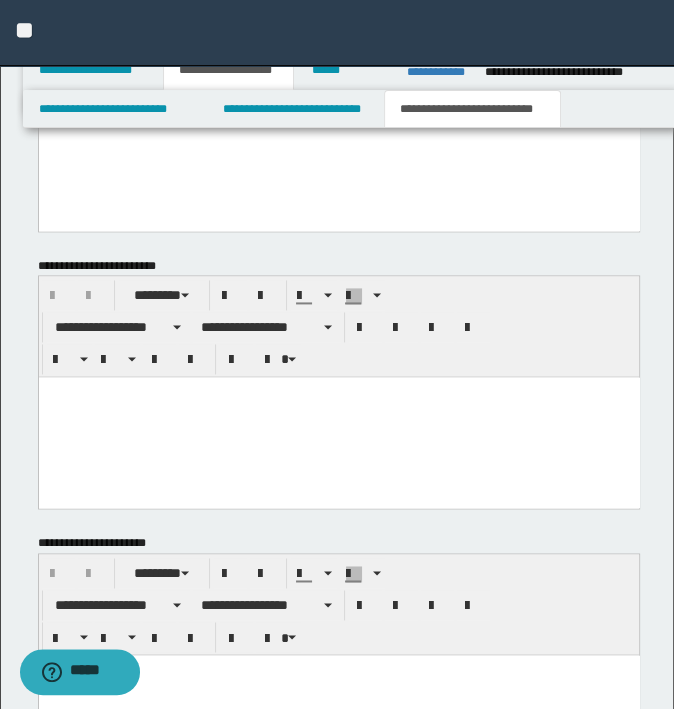 scroll, scrollTop: 1760, scrollLeft: 0, axis: vertical 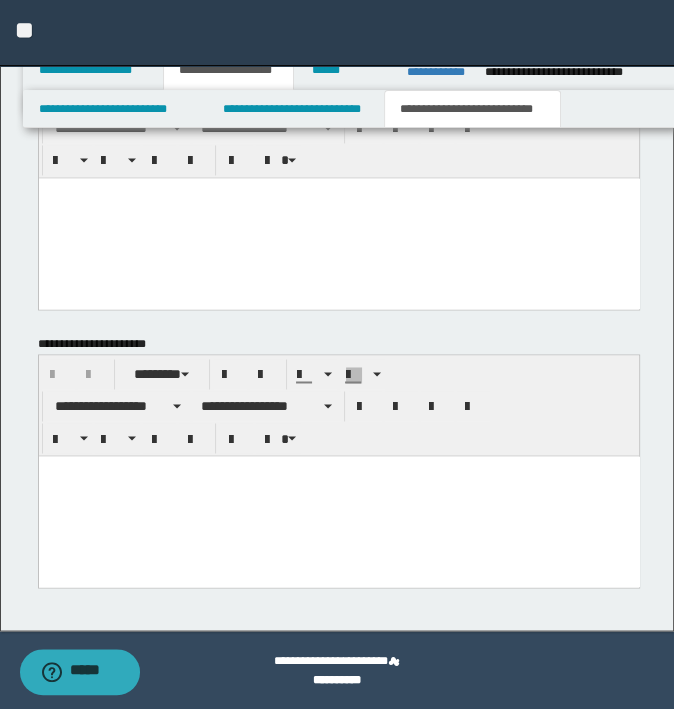type on "**********" 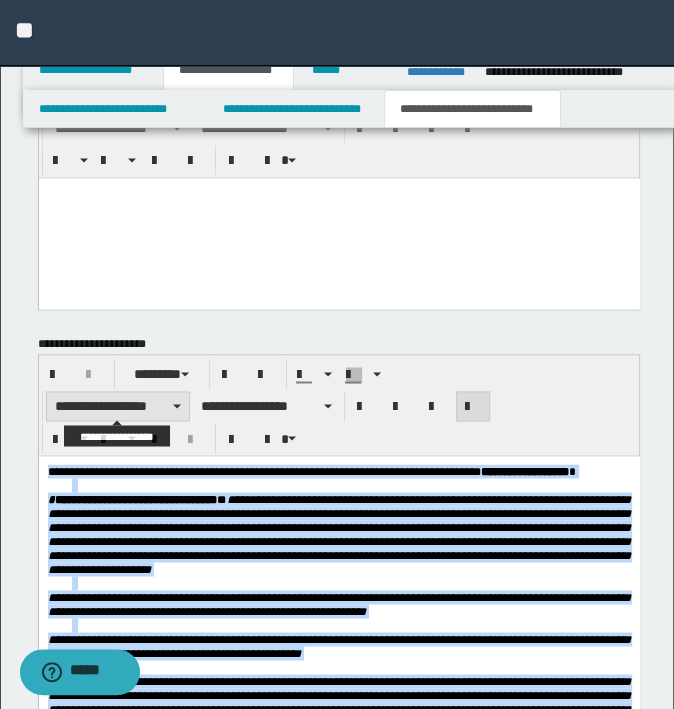 click on "**********" at bounding box center [118, 406] 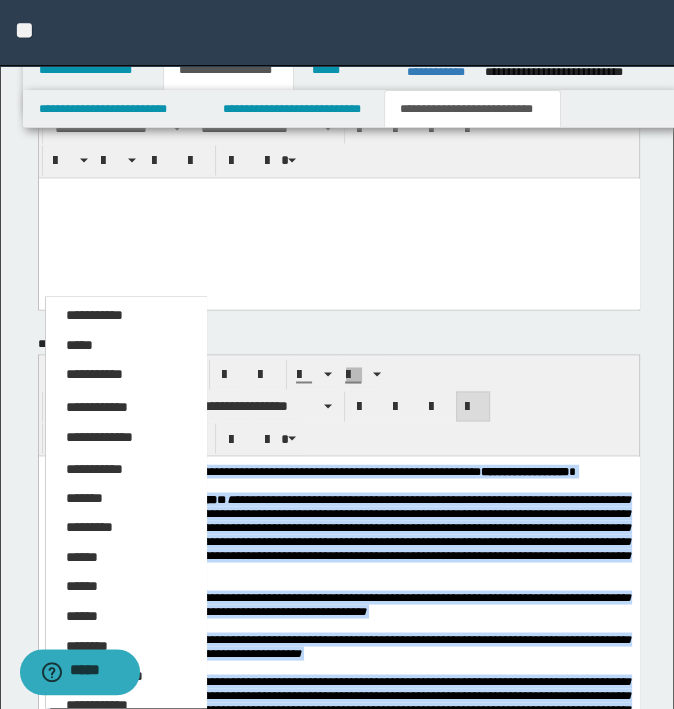 click on "*****" at bounding box center (126, 346) 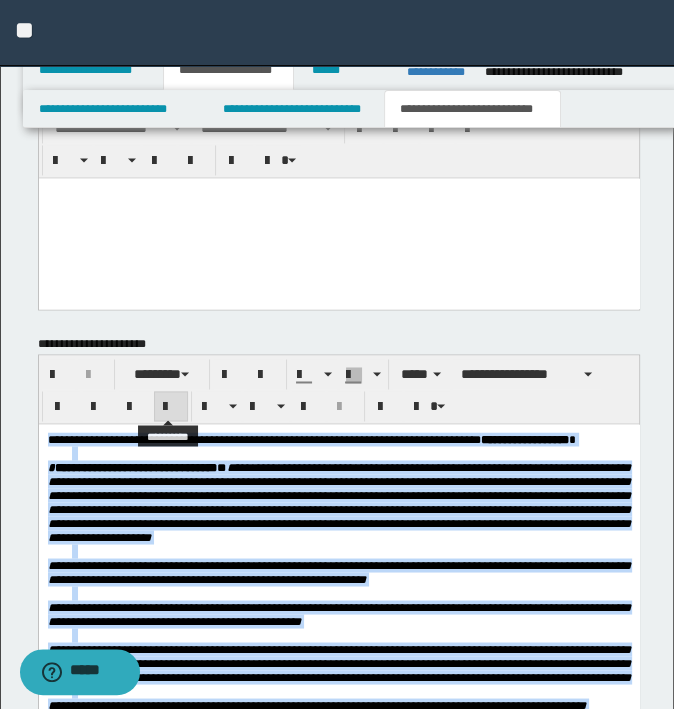 click at bounding box center (171, 407) 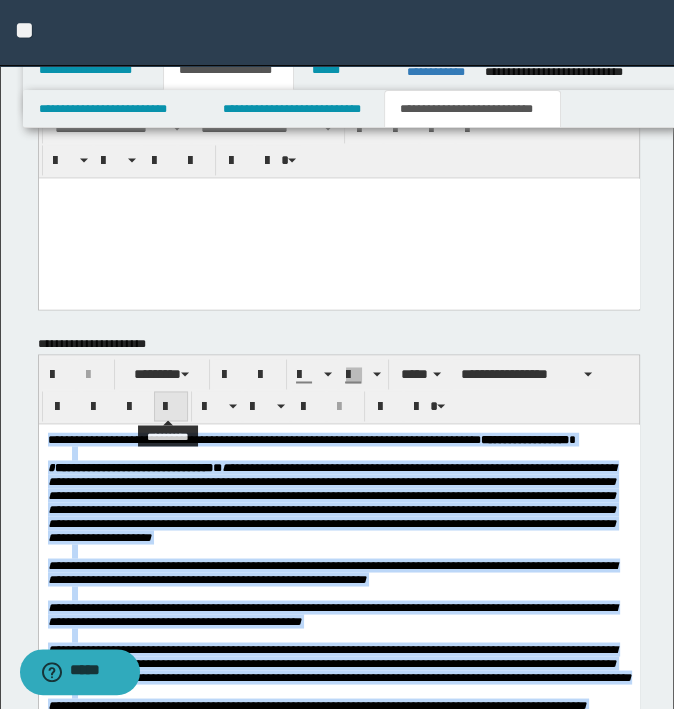 click at bounding box center [171, 406] 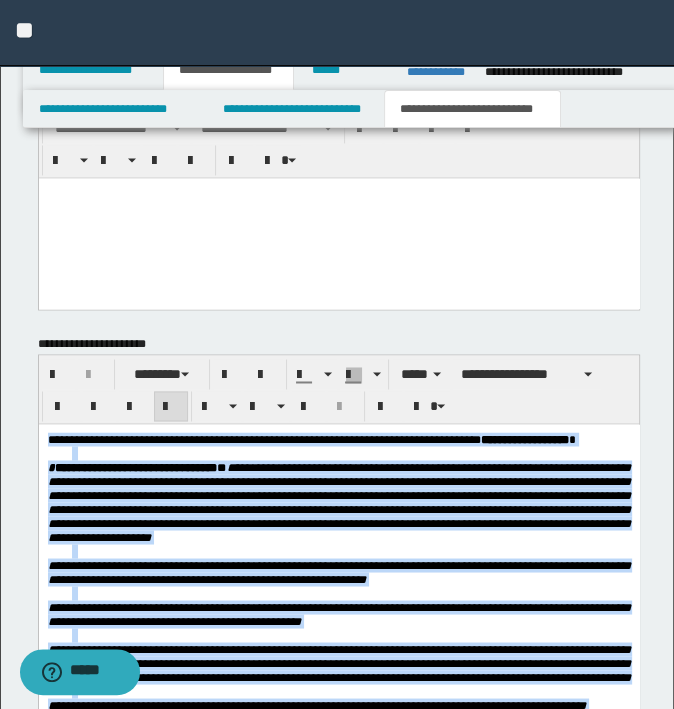click on "**********" at bounding box center [338, 502] 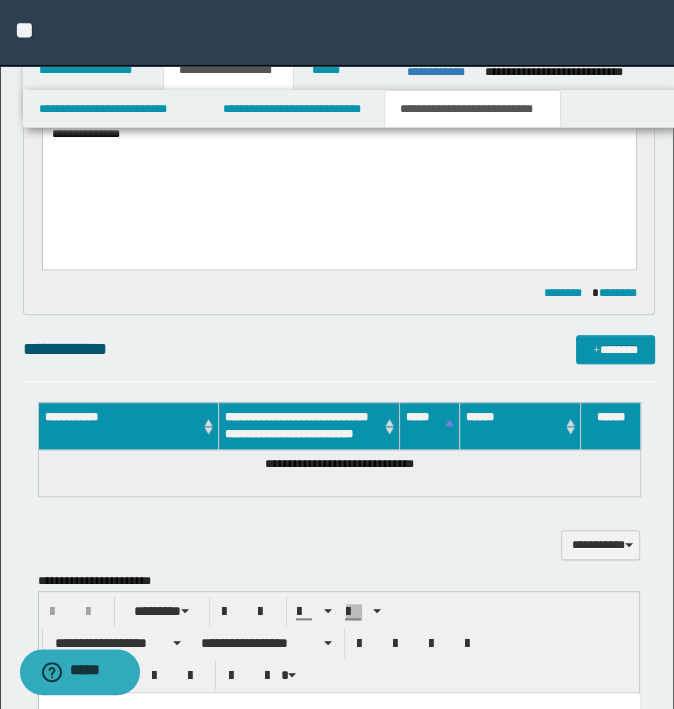 scroll, scrollTop: 960, scrollLeft: 0, axis: vertical 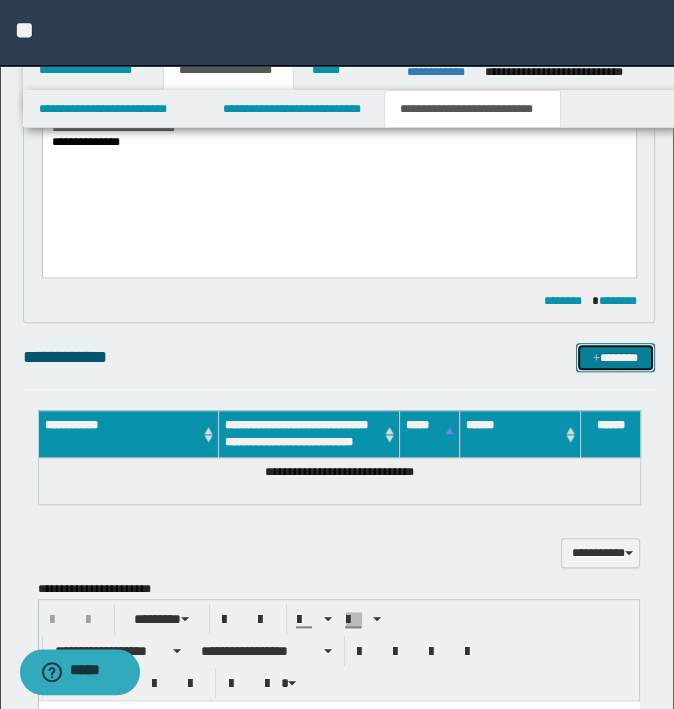 click on "*******" at bounding box center (615, 358) 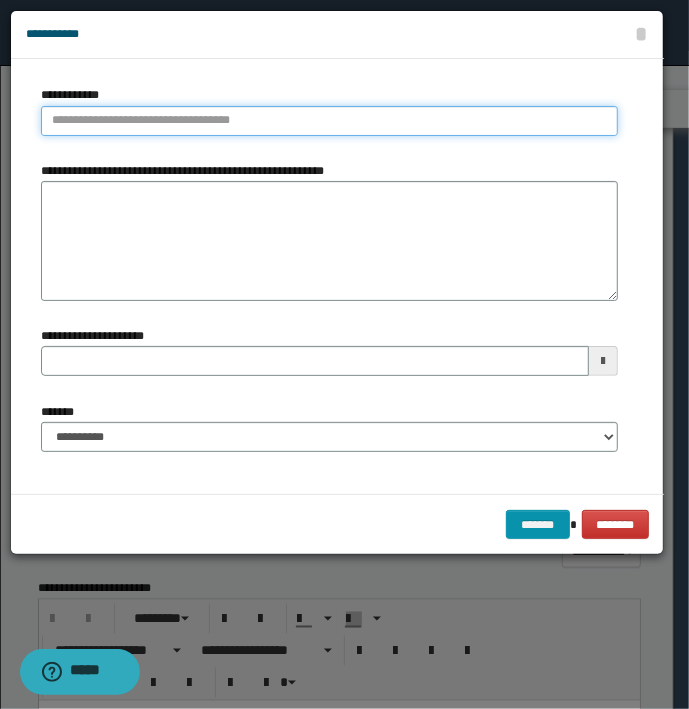 click on "**********" at bounding box center (329, 121) 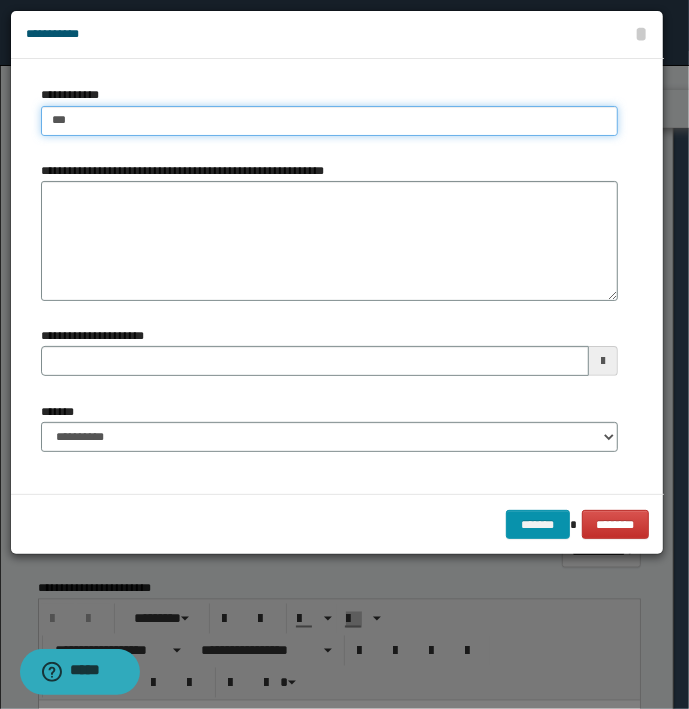 type on "****" 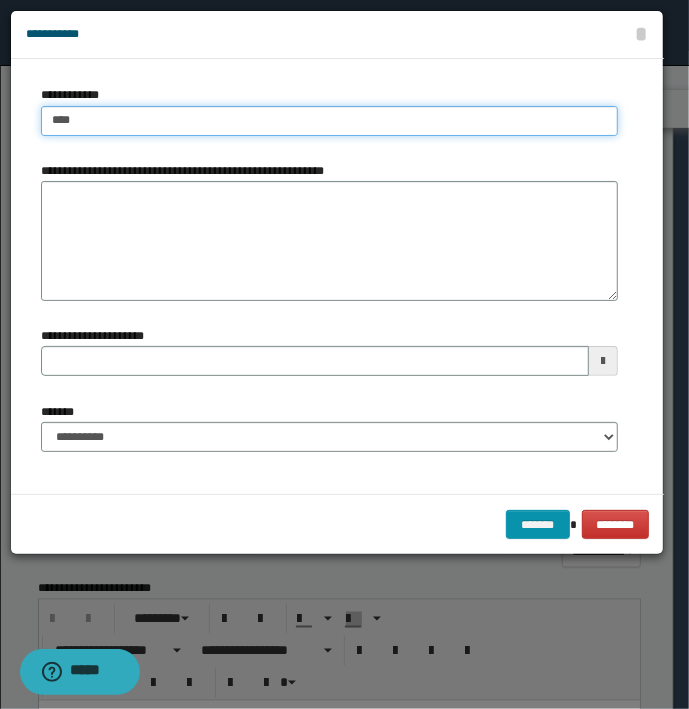 type on "****" 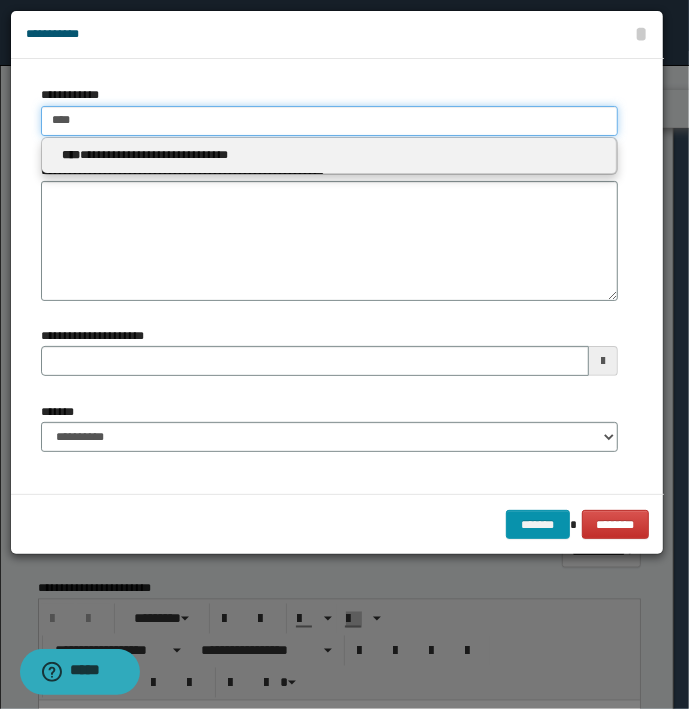 type 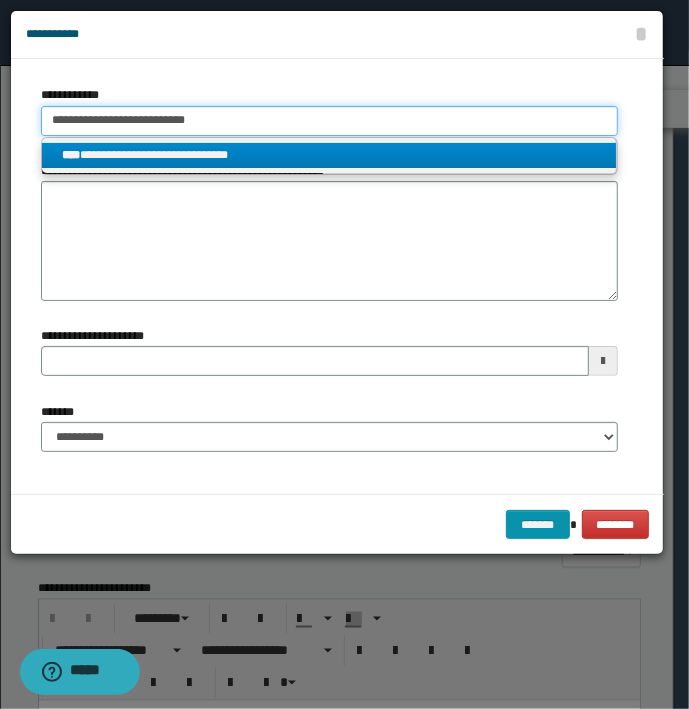 type on "**********" 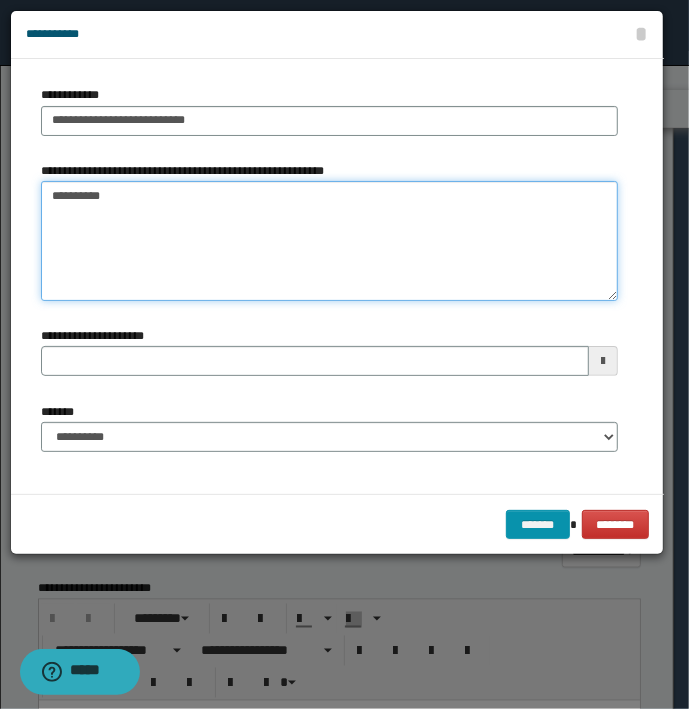 type on "*********" 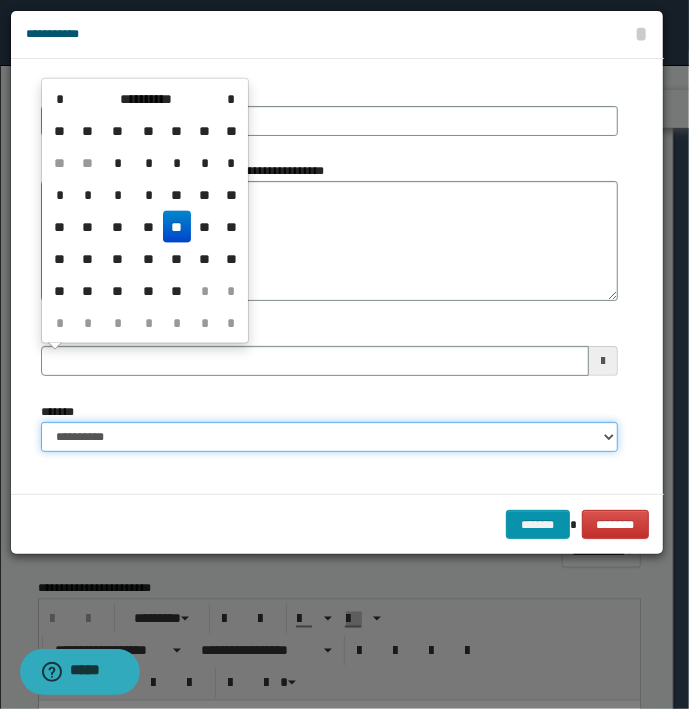 type 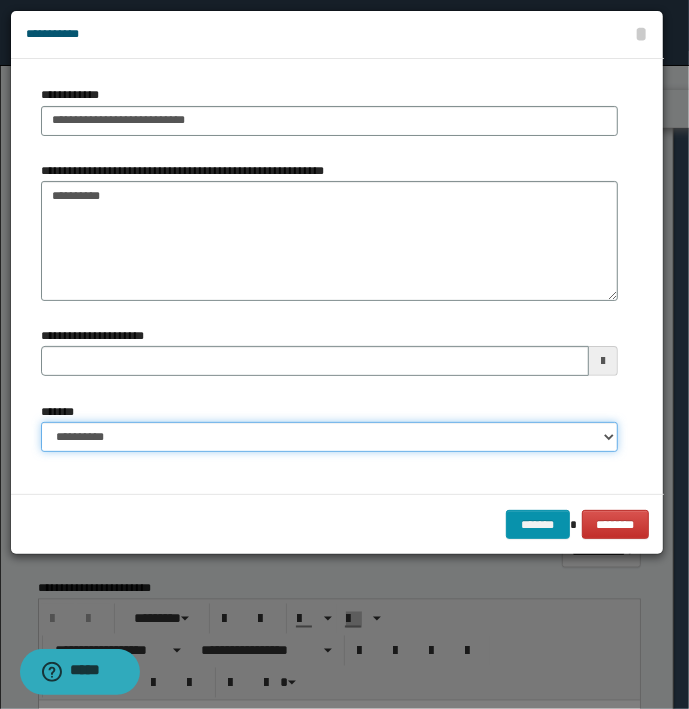 select on "*" 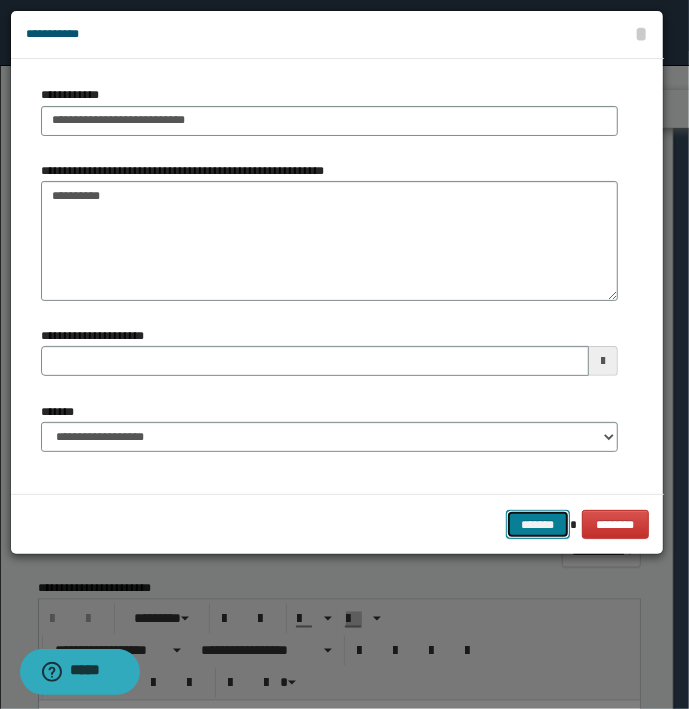 type 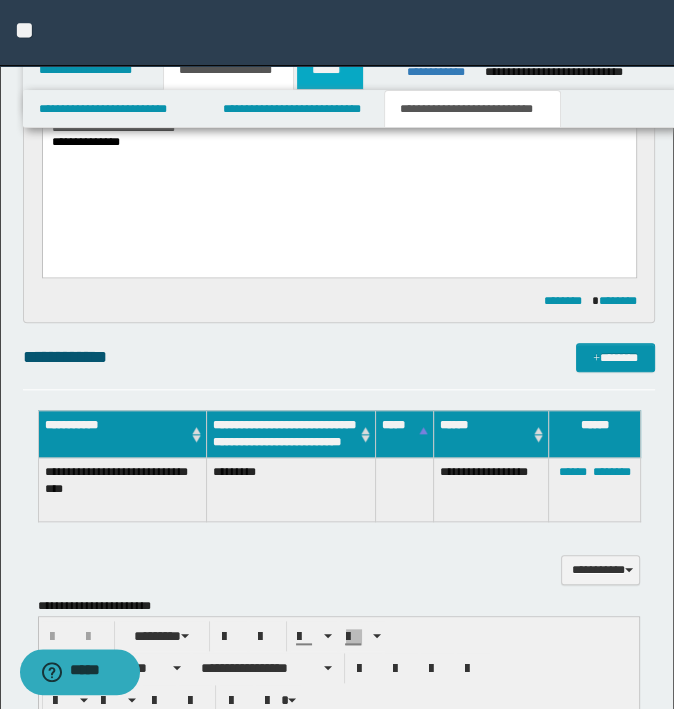 click on "******" at bounding box center (330, 70) 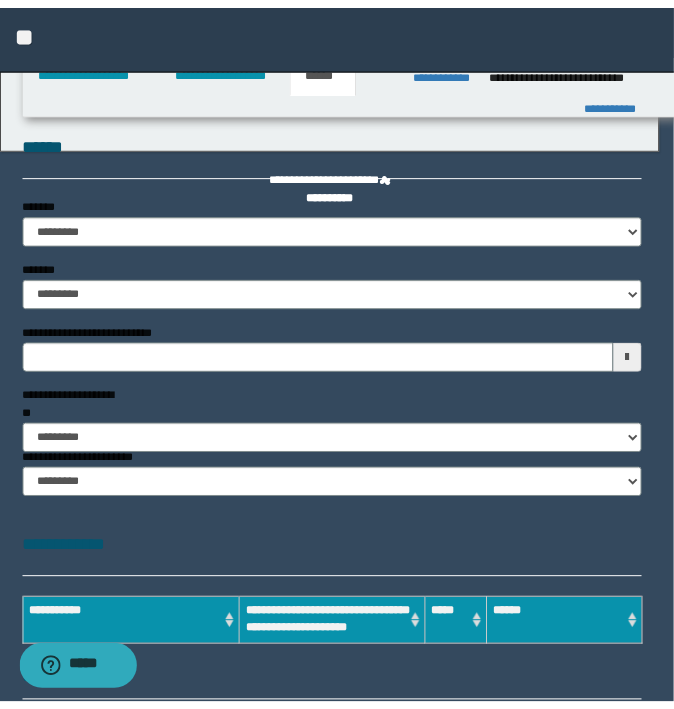 scroll, scrollTop: 0, scrollLeft: 0, axis: both 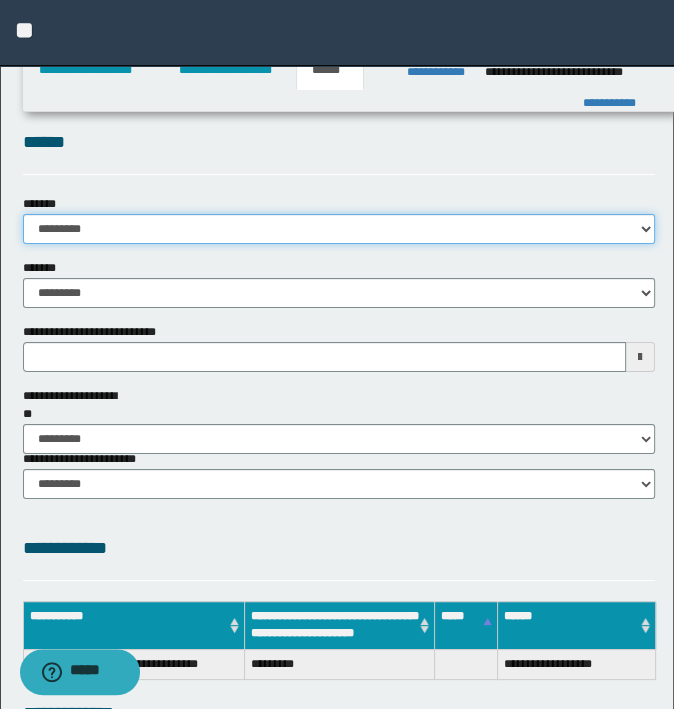 click on "**********" at bounding box center [339, 229] 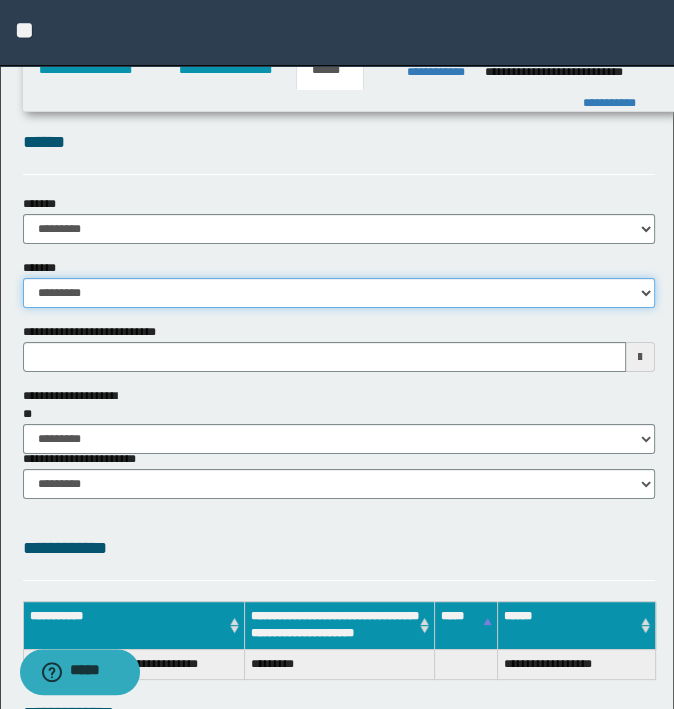 click on "**********" at bounding box center (339, 293) 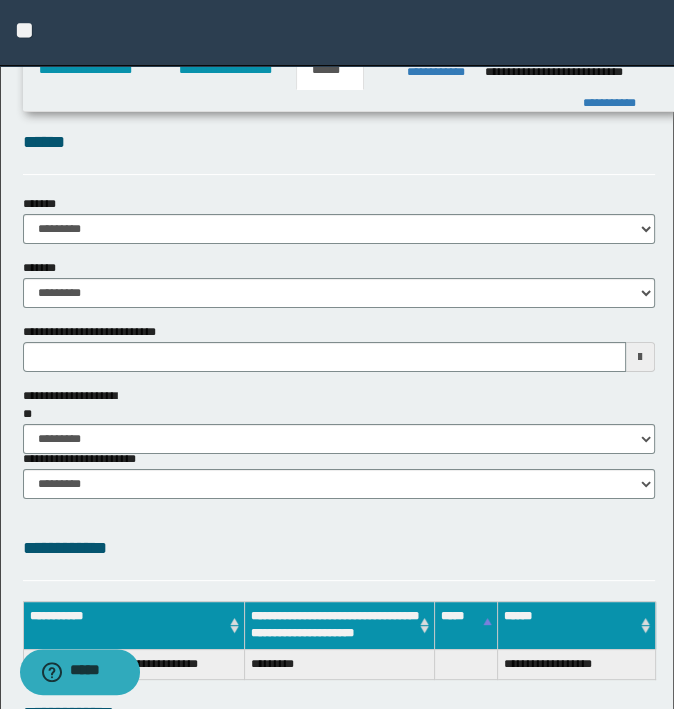 click on "**********" at bounding box center (350, 81) 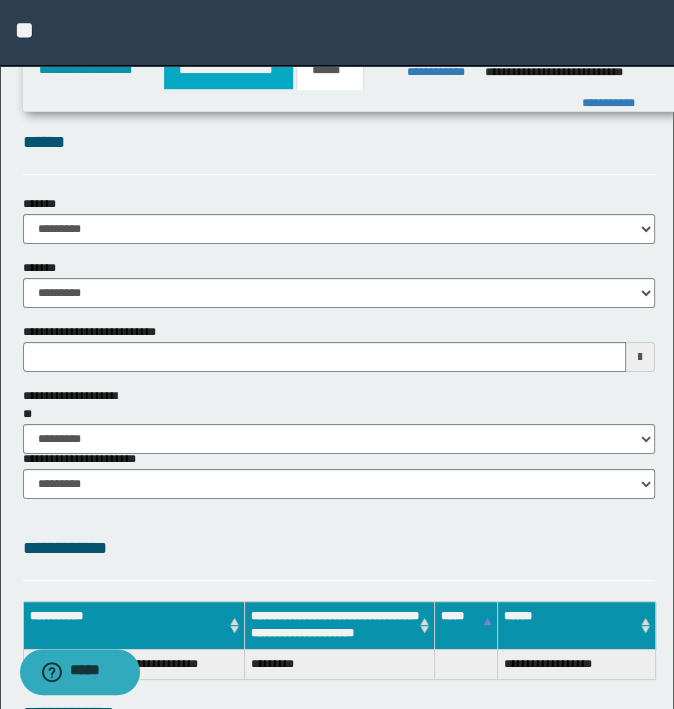 click on "**********" at bounding box center [228, 70] 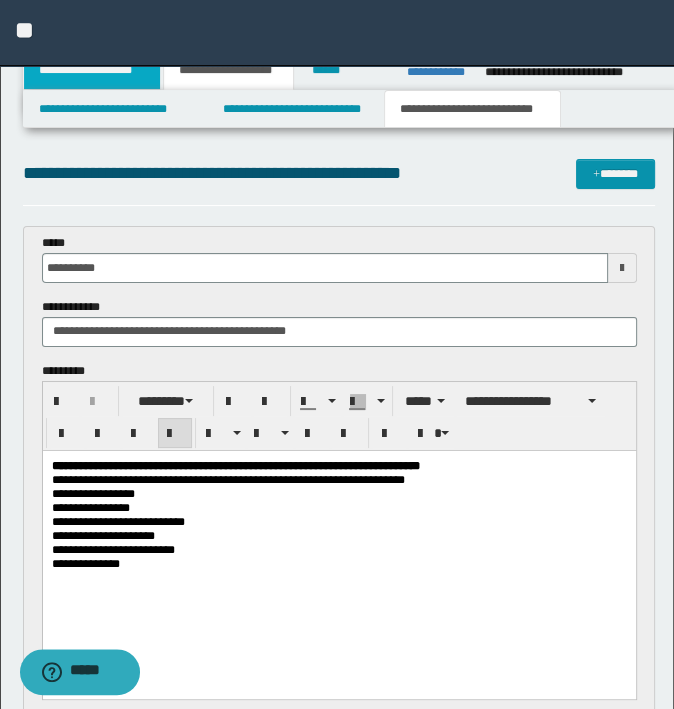 click on "**********" at bounding box center (92, 70) 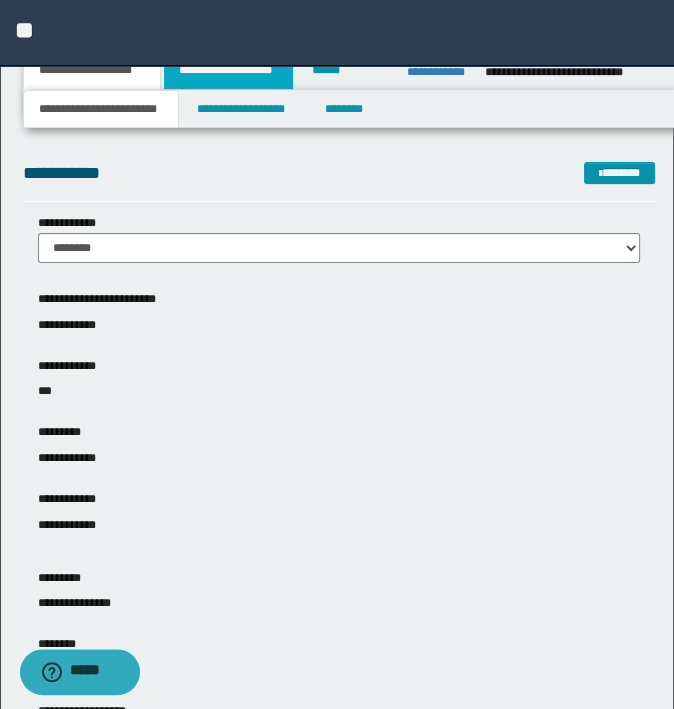 click on "**********" at bounding box center (228, 70) 